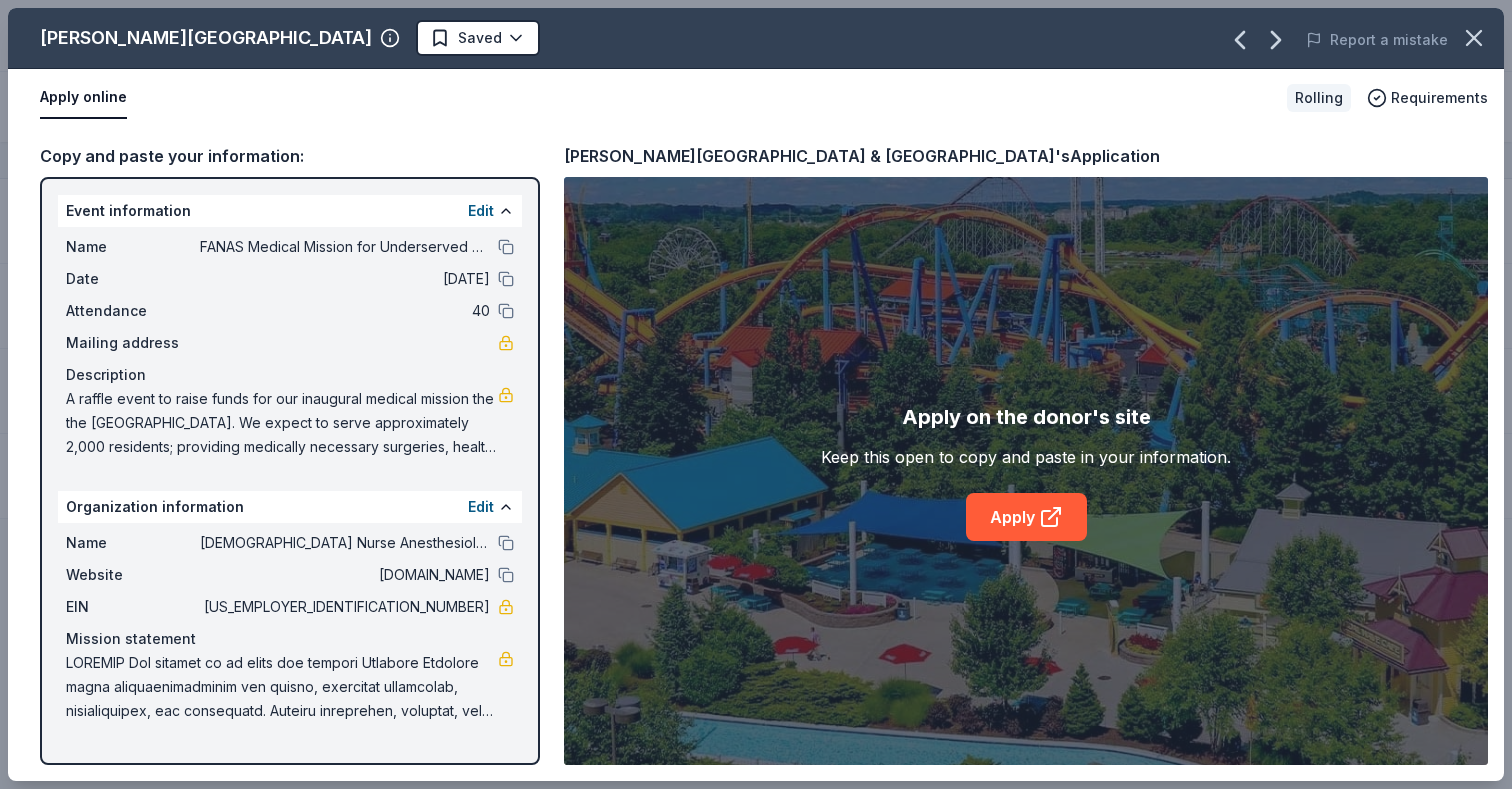scroll, scrollTop: 0, scrollLeft: 0, axis: both 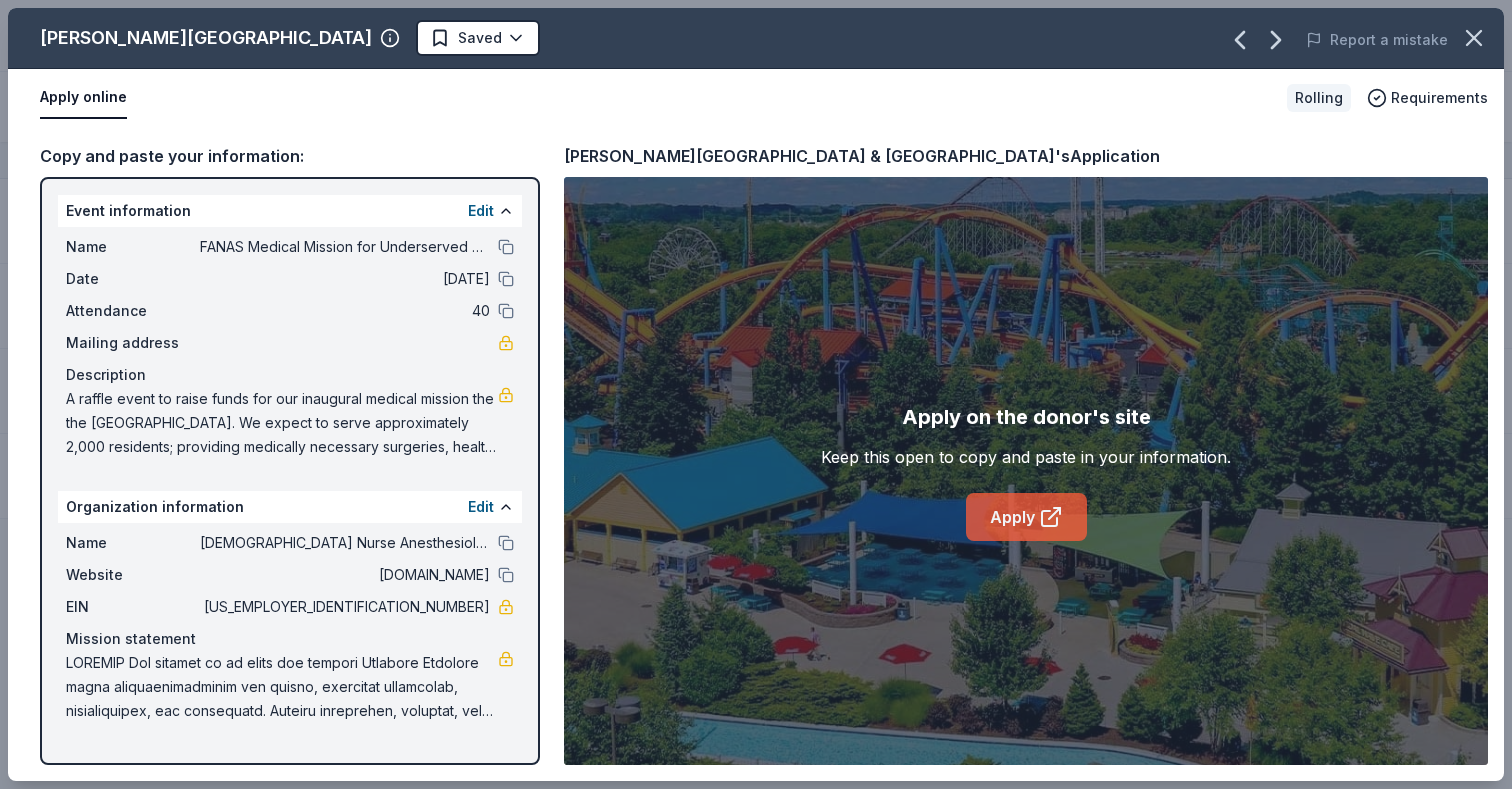 click on "Apply" at bounding box center (1026, 517) 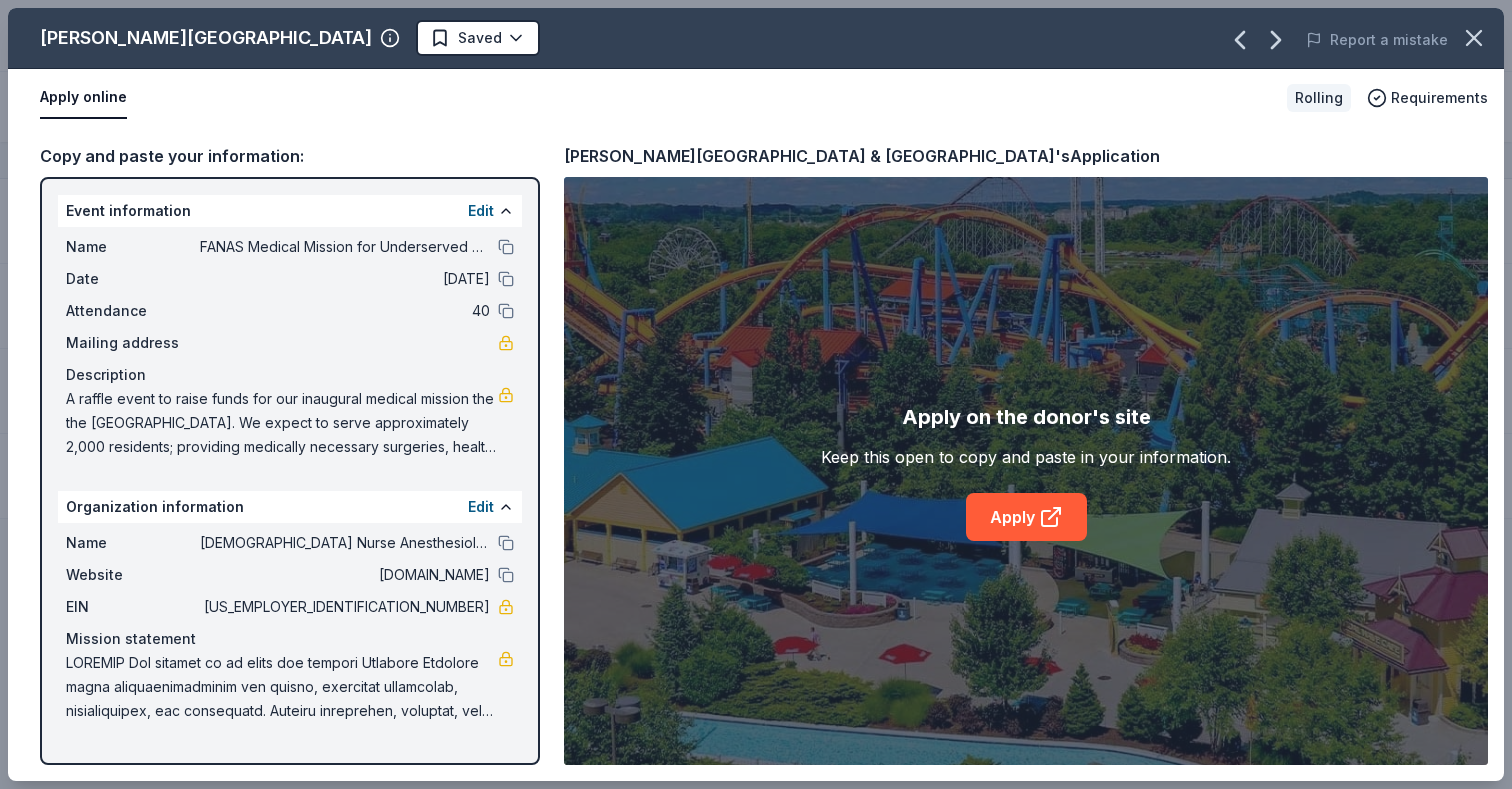 click on "Apply online" at bounding box center [655, 98] 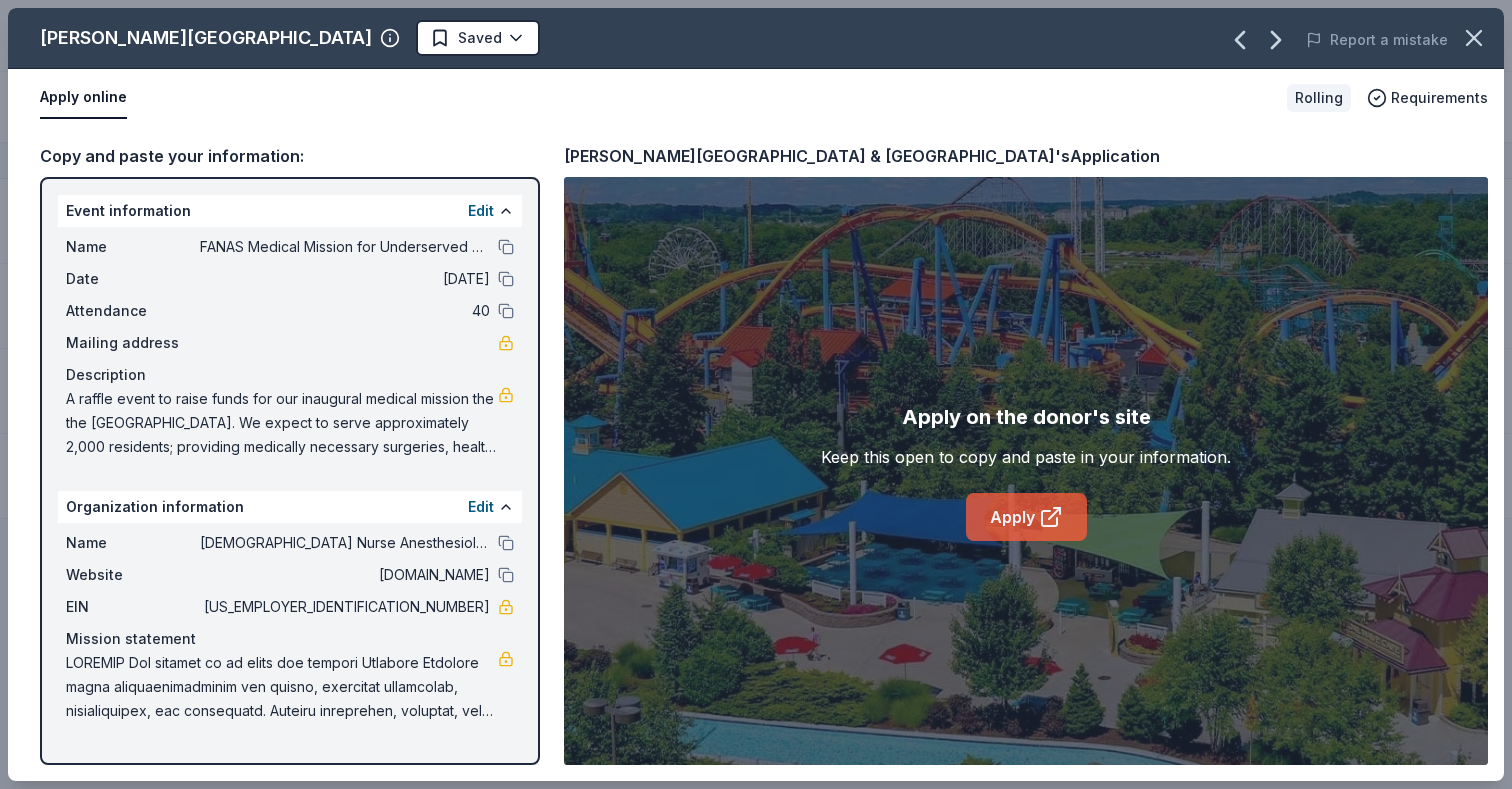 click 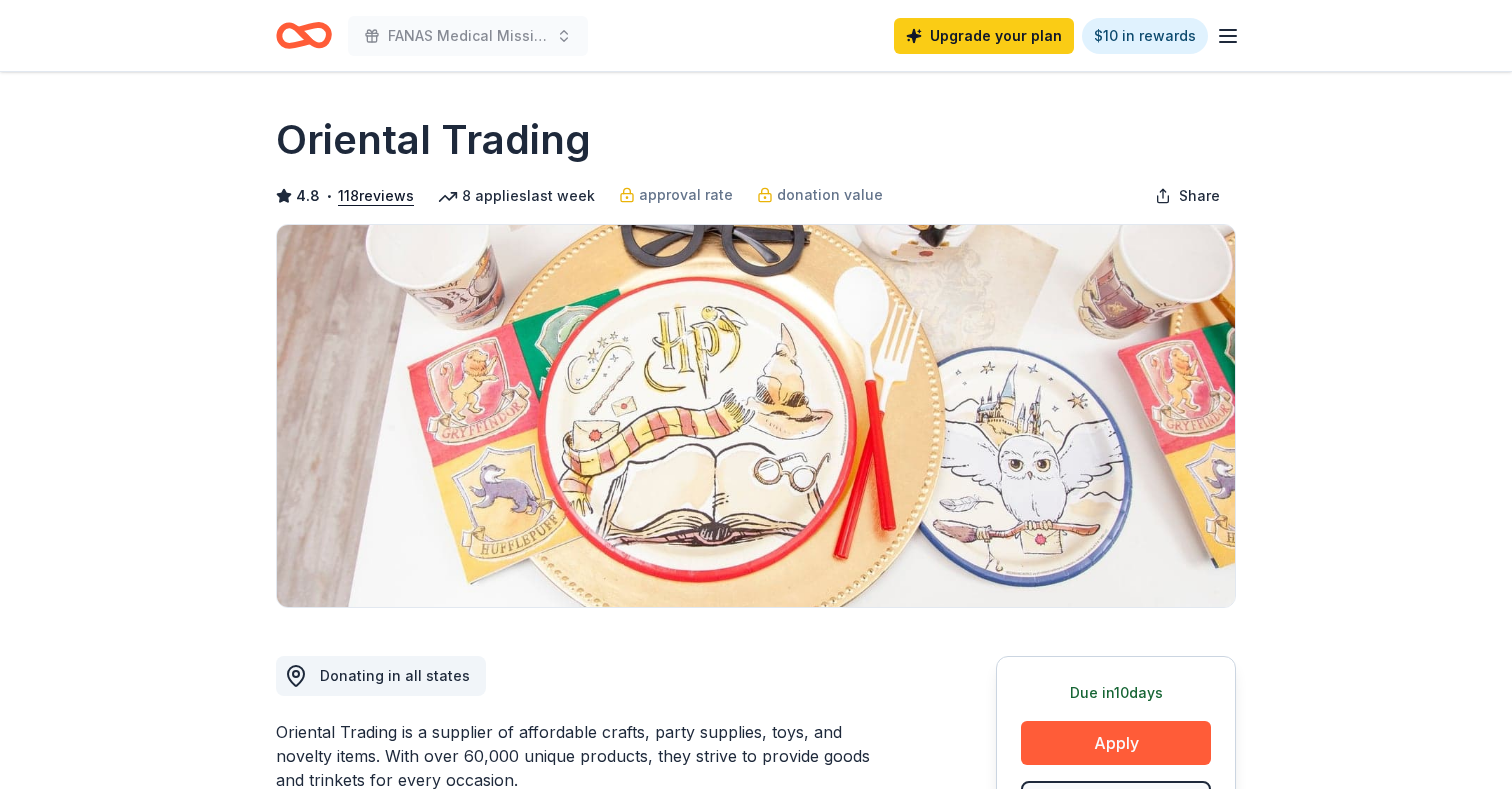 scroll, scrollTop: 0, scrollLeft: 0, axis: both 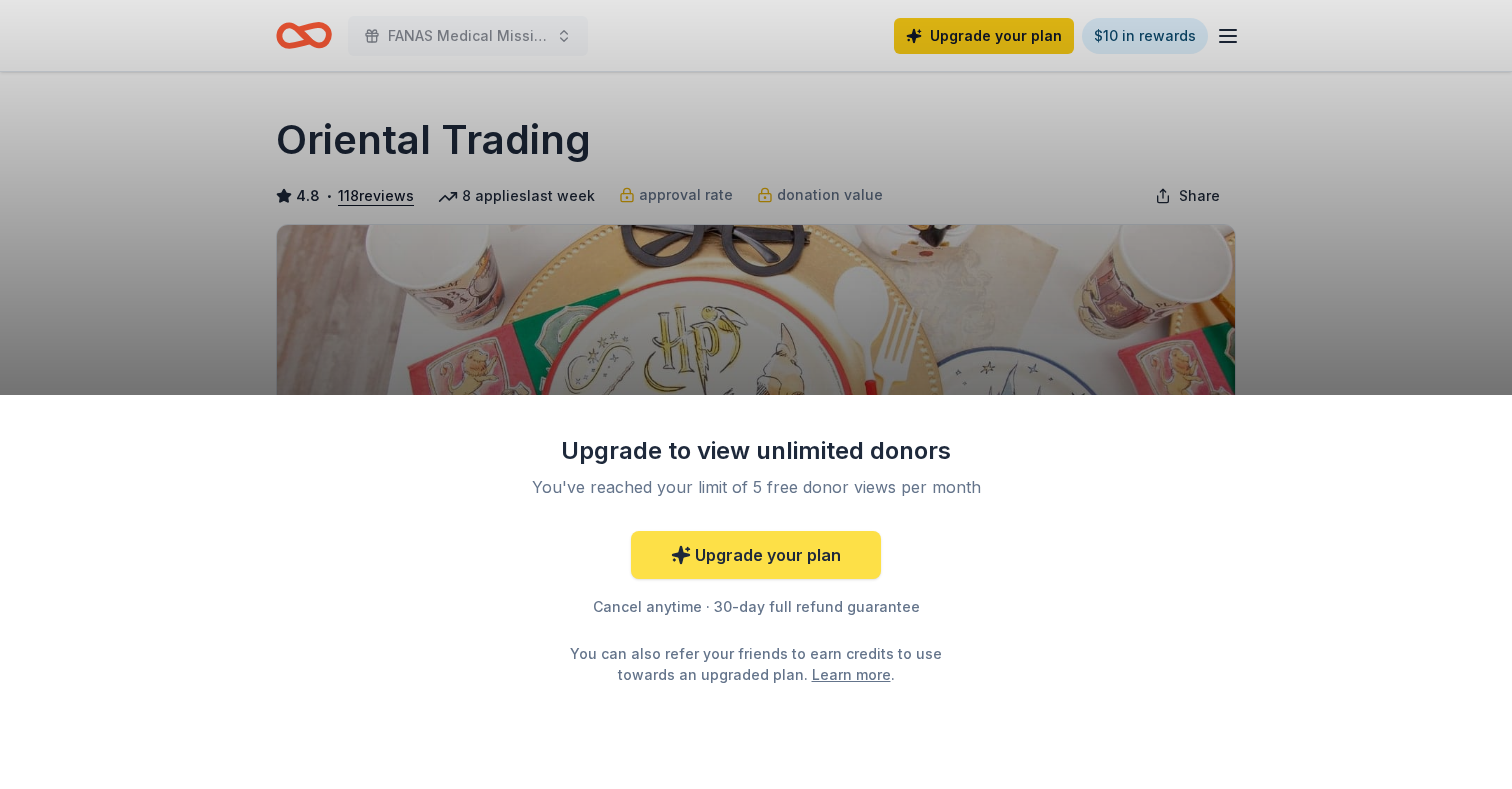 click on "Upgrade your plan" at bounding box center (756, 555) 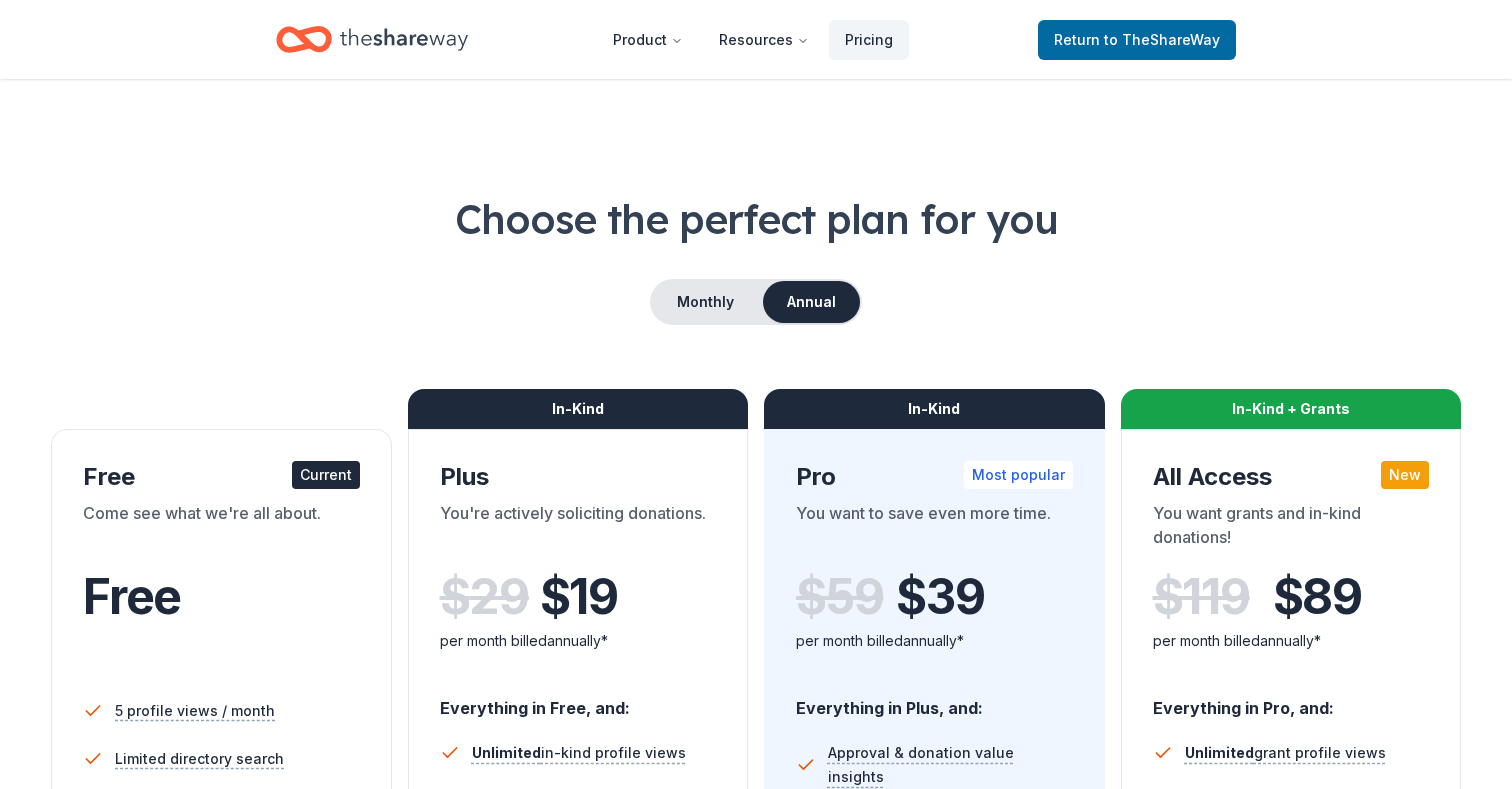 click on "Choose the perfect plan for you Monthly Annual Free Current Come see what we're all about. Free 5 profile views / month Limited directory search 2 new donors / week (in-kind only) Track Reminder emails Up-to-date data In-Kind Plus You're actively soliciting donations. $ 29 $ 19 per month billed  annually* Everything in Free, and: Unlimited  in-kind profile views Full in-kind directory search 10 new in-kind donors / week Filter by new donors Sort donors in Track Limited copy & paste shortcuts * Saving $120 per year Try for free In-Kind Pro Most popular You want to save even more time. $ 59 $ 39 per month billed  annually* Everything in Plus, and: Approval & donation value insights Sort donors by approval rate Sort donors by donation value Sort donors by due date Export donors Unlimited  copy & paste shortcuts * Saving $240 per year Try for free In-Kind + Grants All Access New You want grants and in-kind donations! $ 119 $ 89 per month billed  annually* Everything in Pro, and: Unlimited  grant profile views" at bounding box center (756, 720) 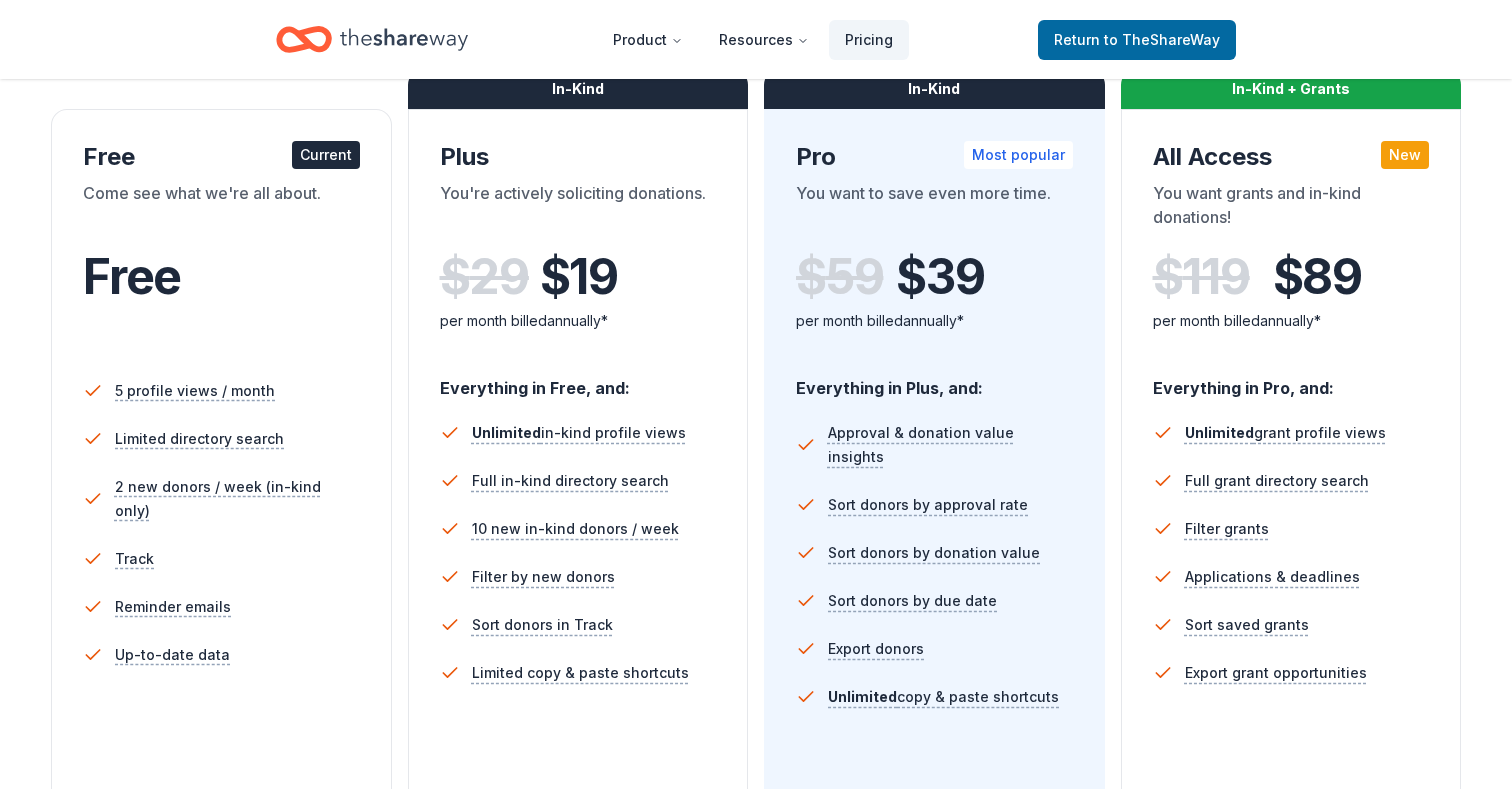 scroll, scrollTop: 280, scrollLeft: 0, axis: vertical 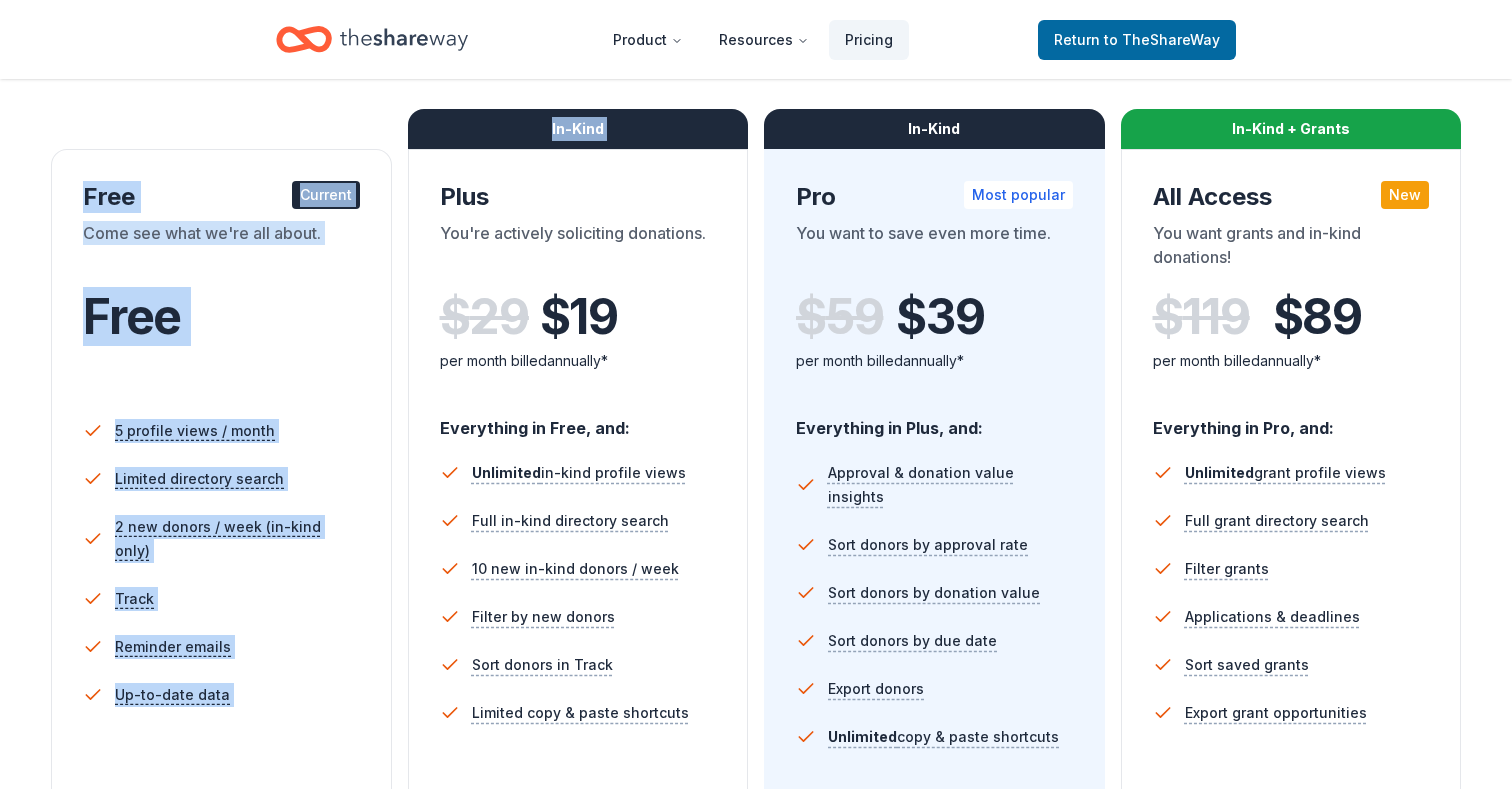 drag, startPoint x: 50, startPoint y: 114, endPoint x: 107, endPoint y: 98, distance: 59.20304 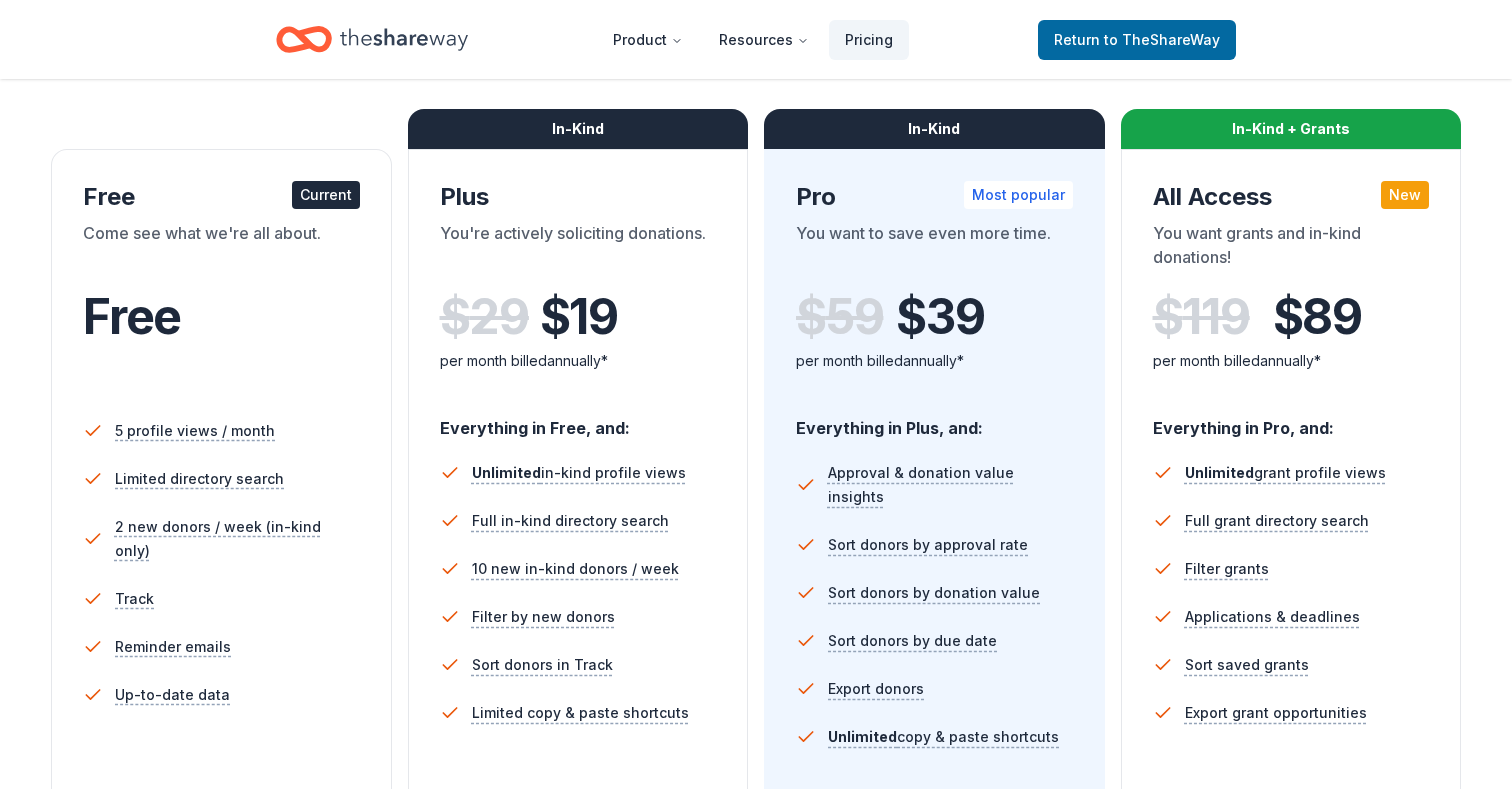 click on "Product Resources Pricing Return to TheShareWay" at bounding box center [756, 39] 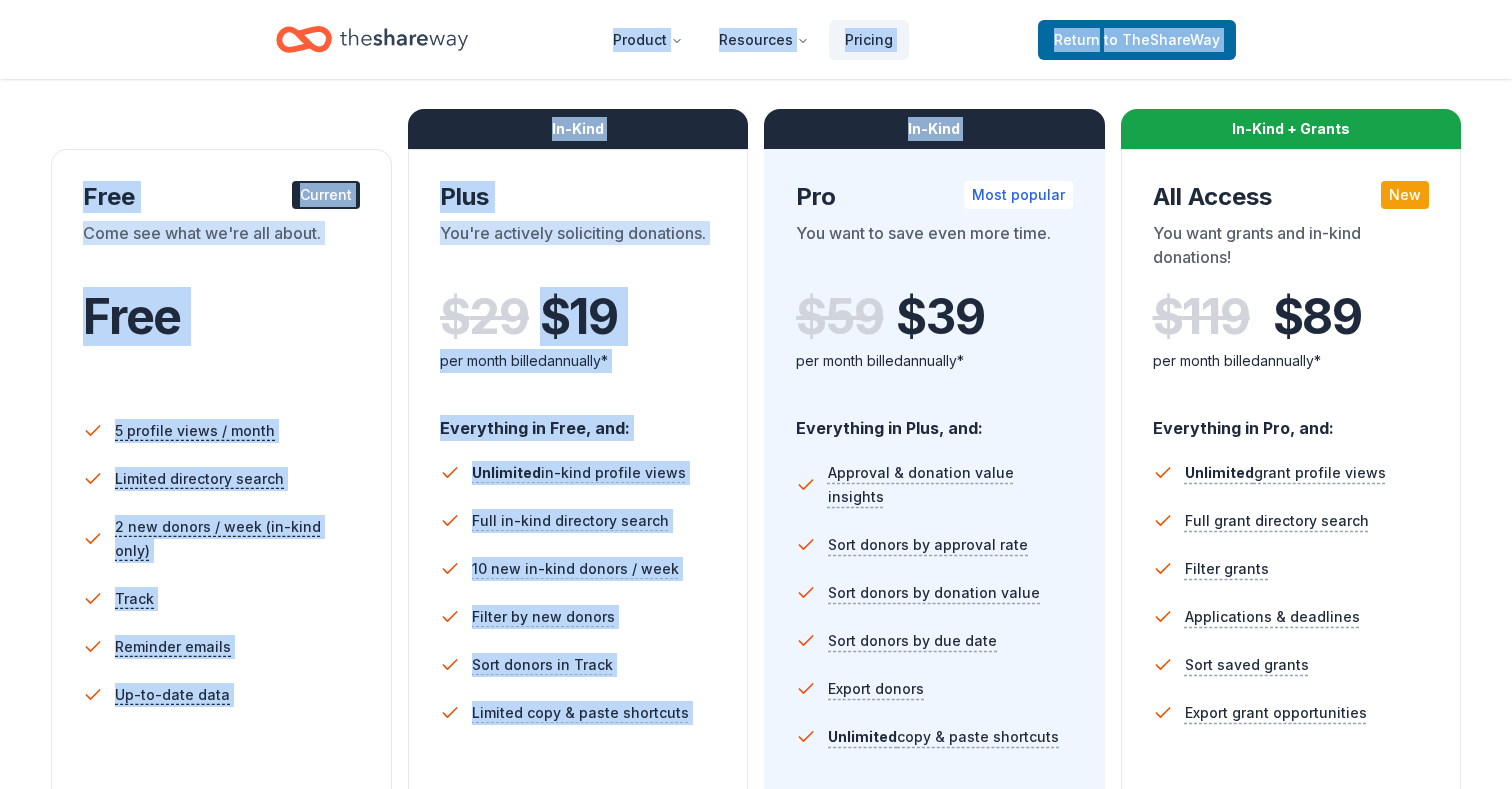 drag, startPoint x: 35, startPoint y: 51, endPoint x: 968, endPoint y: 169, distance: 940.4324 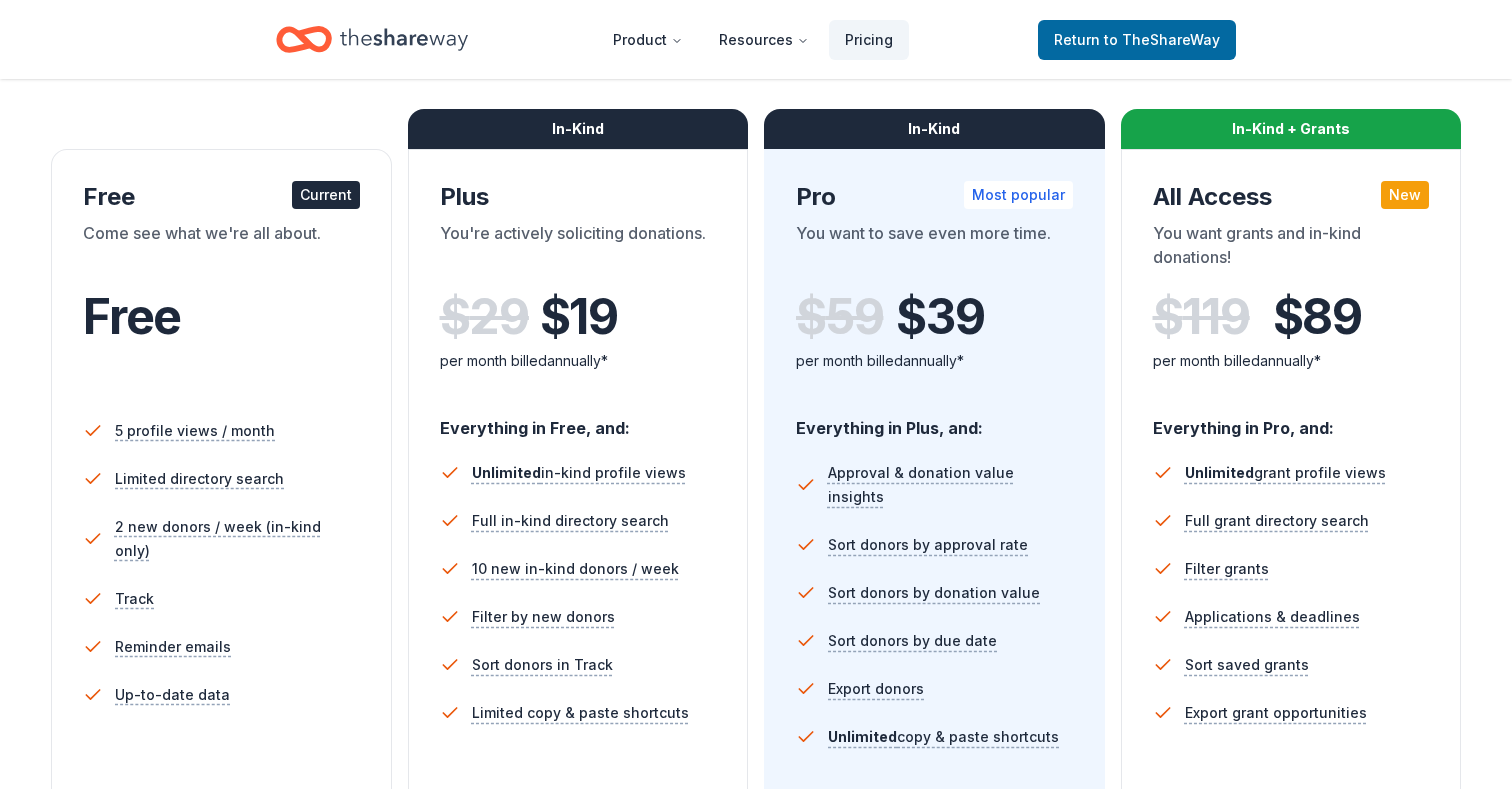 click on "Choose the perfect plan for you Monthly Annual Free Current Come see what we're all about. Free 5 profile views / month Limited directory search 2 new donors / week (in-kind only) Track Reminder emails Up-to-date data In-Kind Plus You're actively soliciting donations. $ 29 $ 19 per month billed  annually* Everything in Free, and: Unlimited  in-kind profile views Full in-kind directory search 10 new in-kind donors / week Filter by new donors Sort donors in Track Limited copy & paste shortcuts * Saving $120 per year Try for free In-Kind Pro Most popular You want to save even more time. $ 59 $ 39 per month billed  annually* Everything in Plus, and: Approval & donation value insights Sort donors by approval rate Sort donors by donation value Sort donors by due date Export donors Unlimited  copy & paste shortcuts * Saving $240 per year Try for free In-Kind + Grants All Access New You want grants and in-kind donations! $ 119 $ 89 per month billed  annually* Everything in Pro, and: Unlimited  grant profile views" at bounding box center [756, 440] 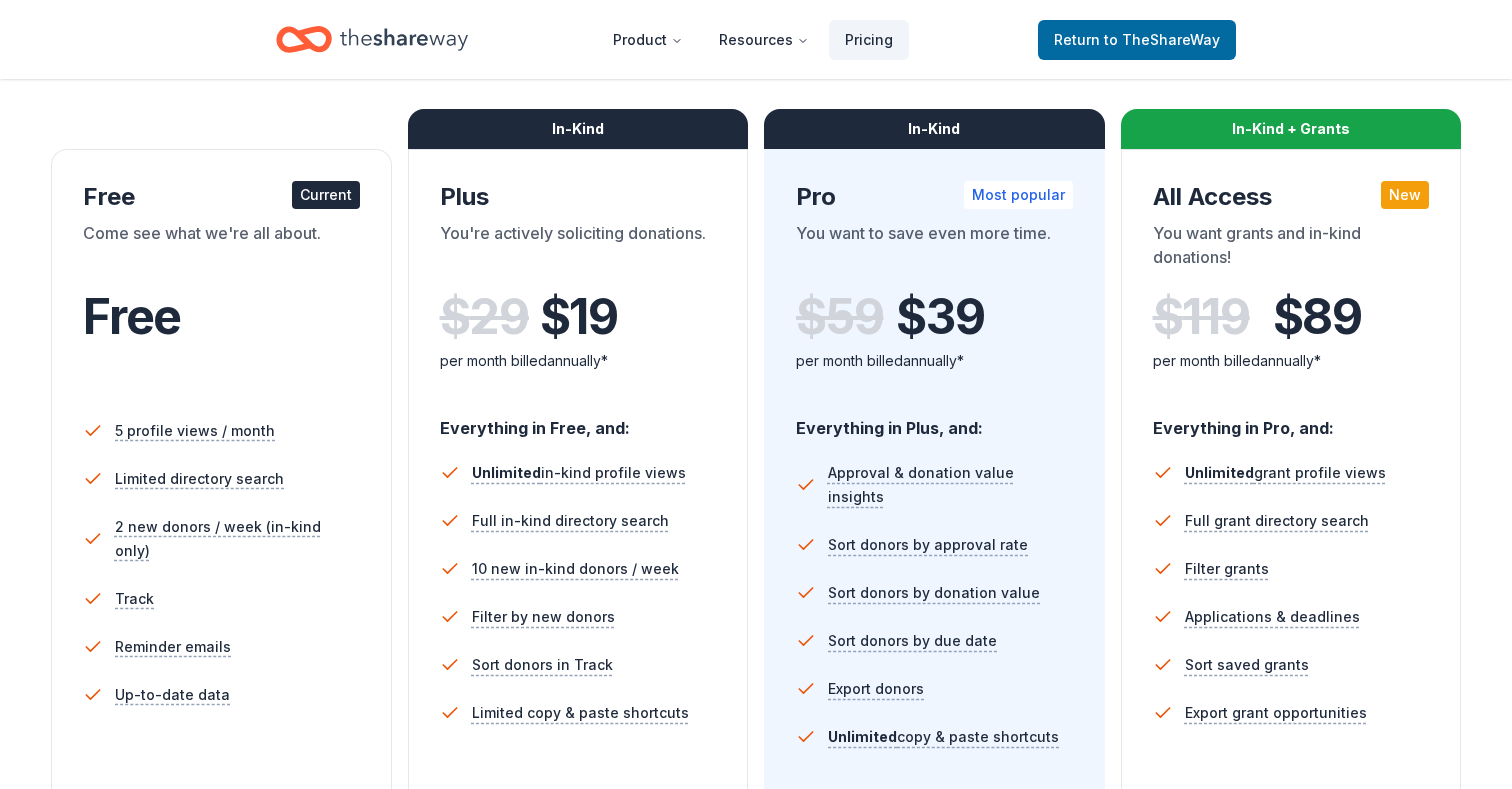 drag, startPoint x: 94, startPoint y: 46, endPoint x: 80, endPoint y: 50, distance: 14.56022 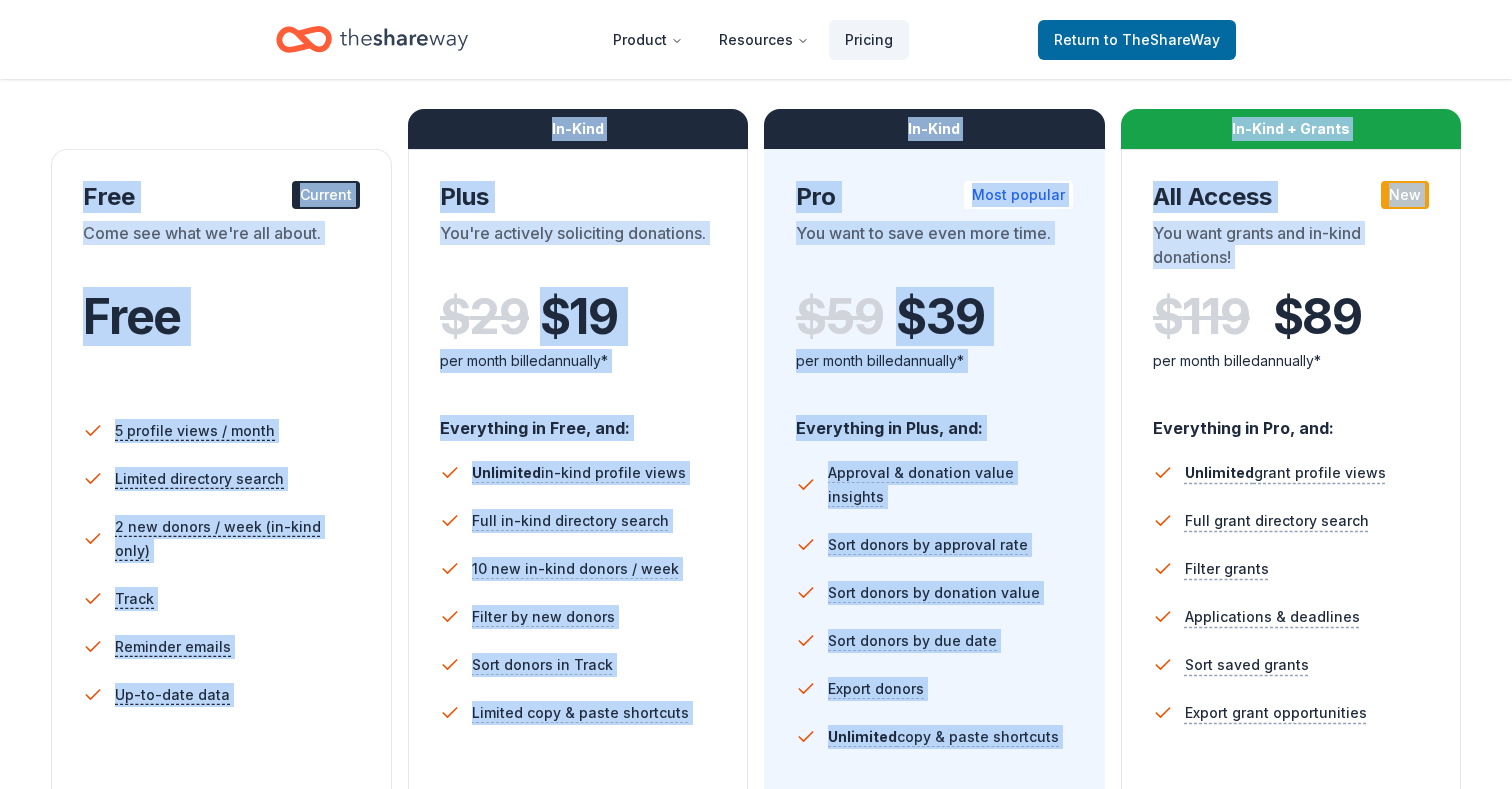 drag, startPoint x: 38, startPoint y: 125, endPoint x: 1428, endPoint y: 298, distance: 1400.7245 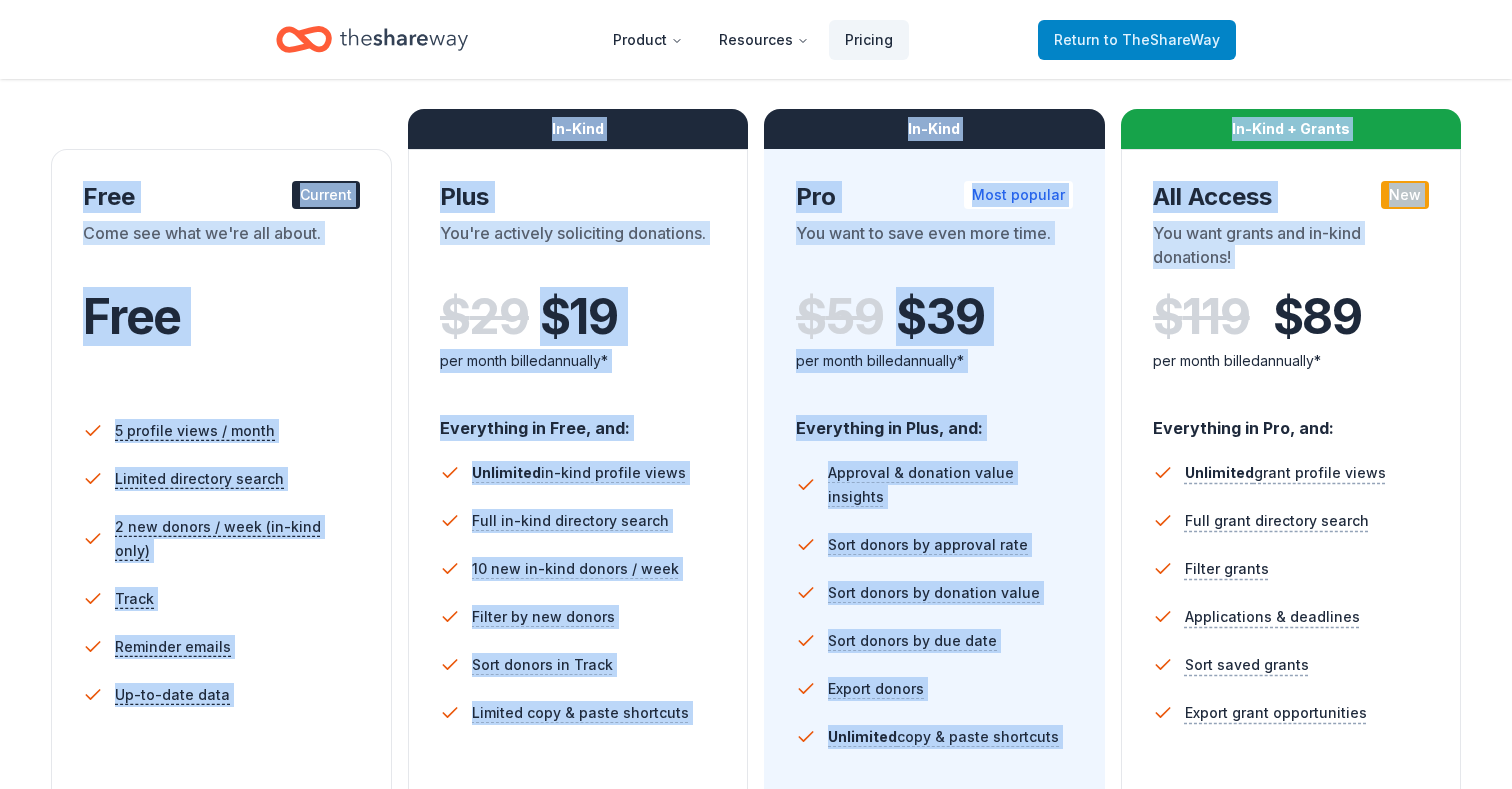 click on "Return to TheShareWay" at bounding box center (1137, 40) 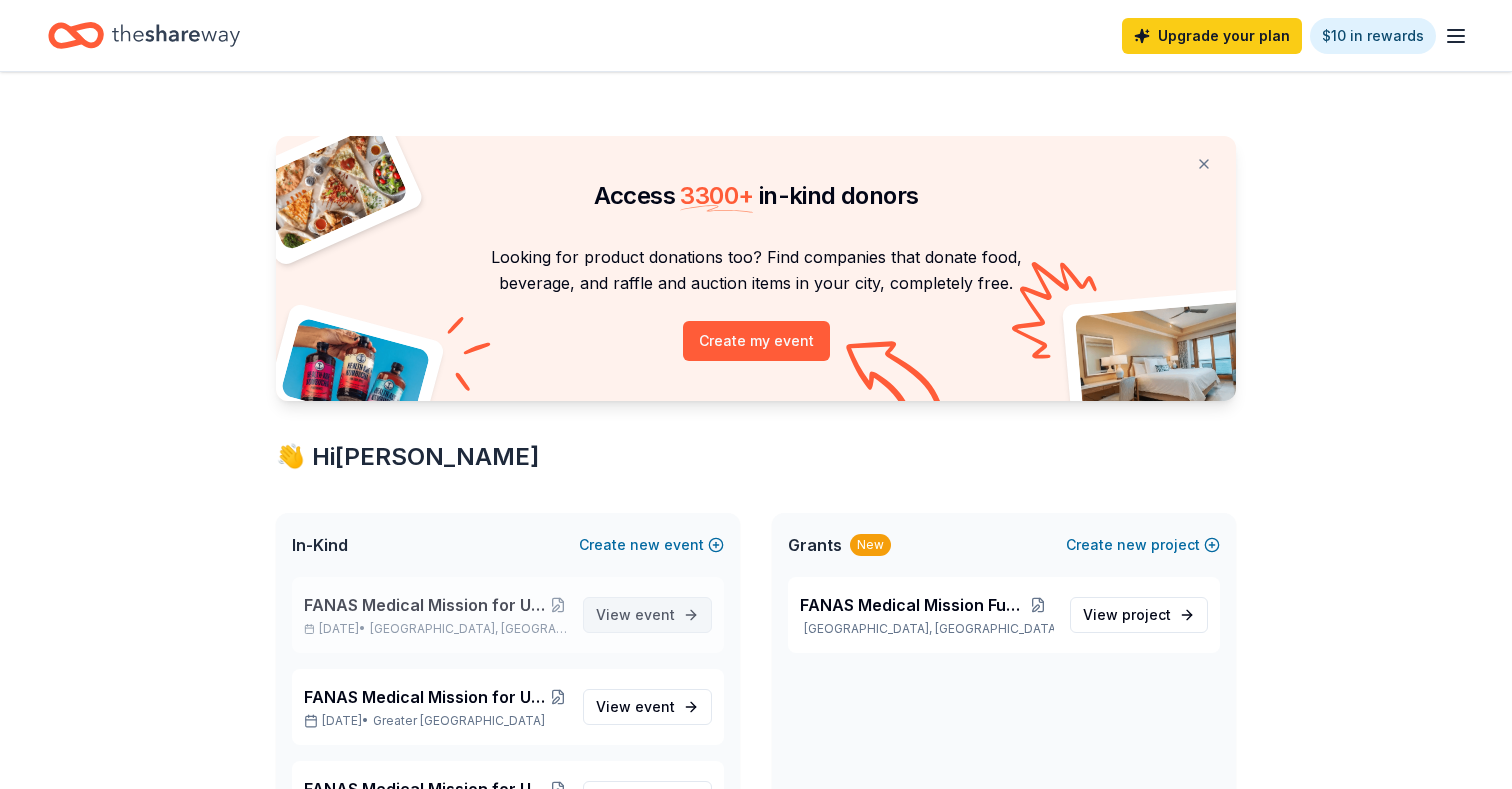 click on "View   event" at bounding box center (647, 615) 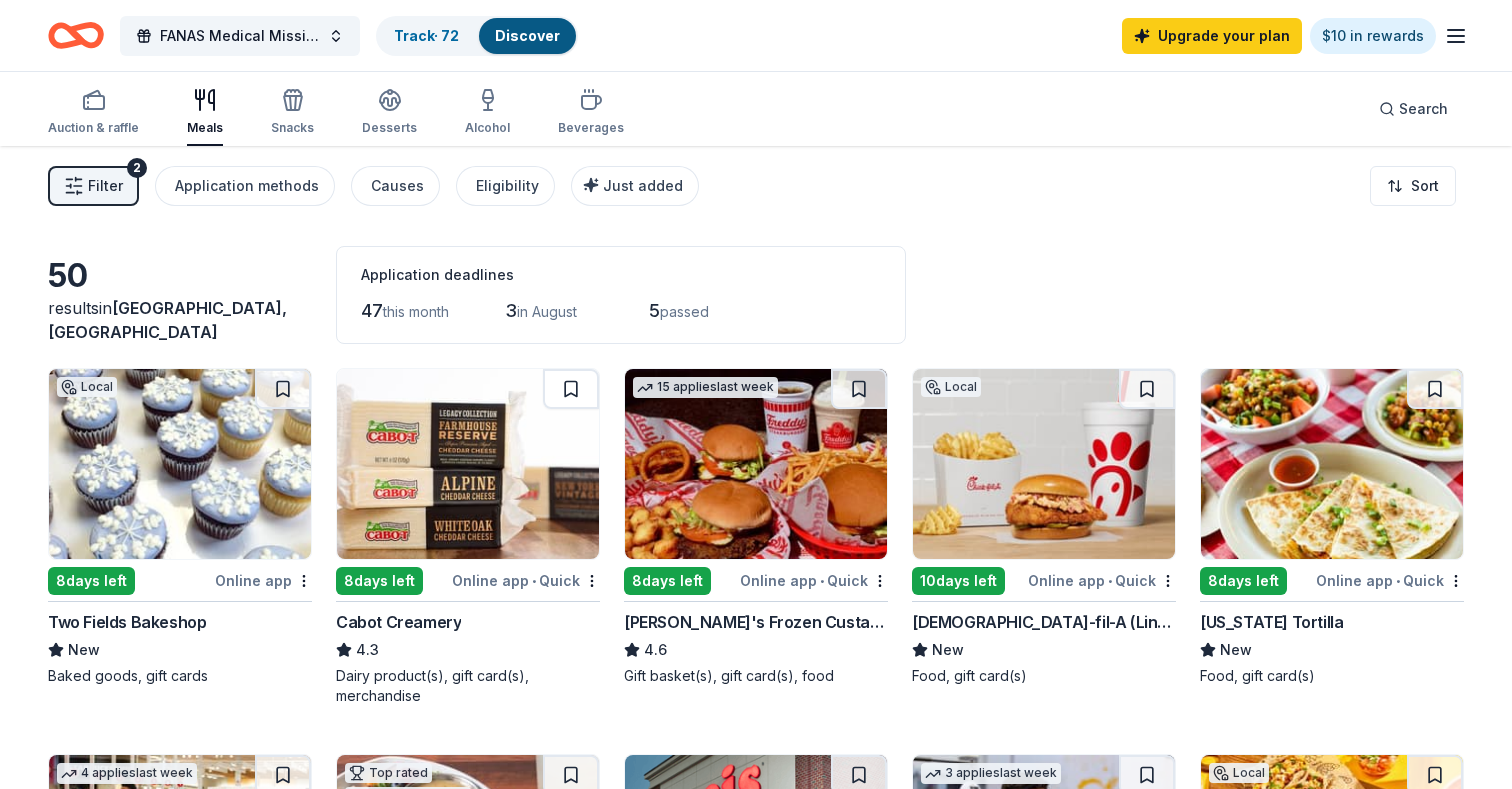 click on "Filter 2 Application methods Causes Eligibility Just added Sort" at bounding box center (756, 186) 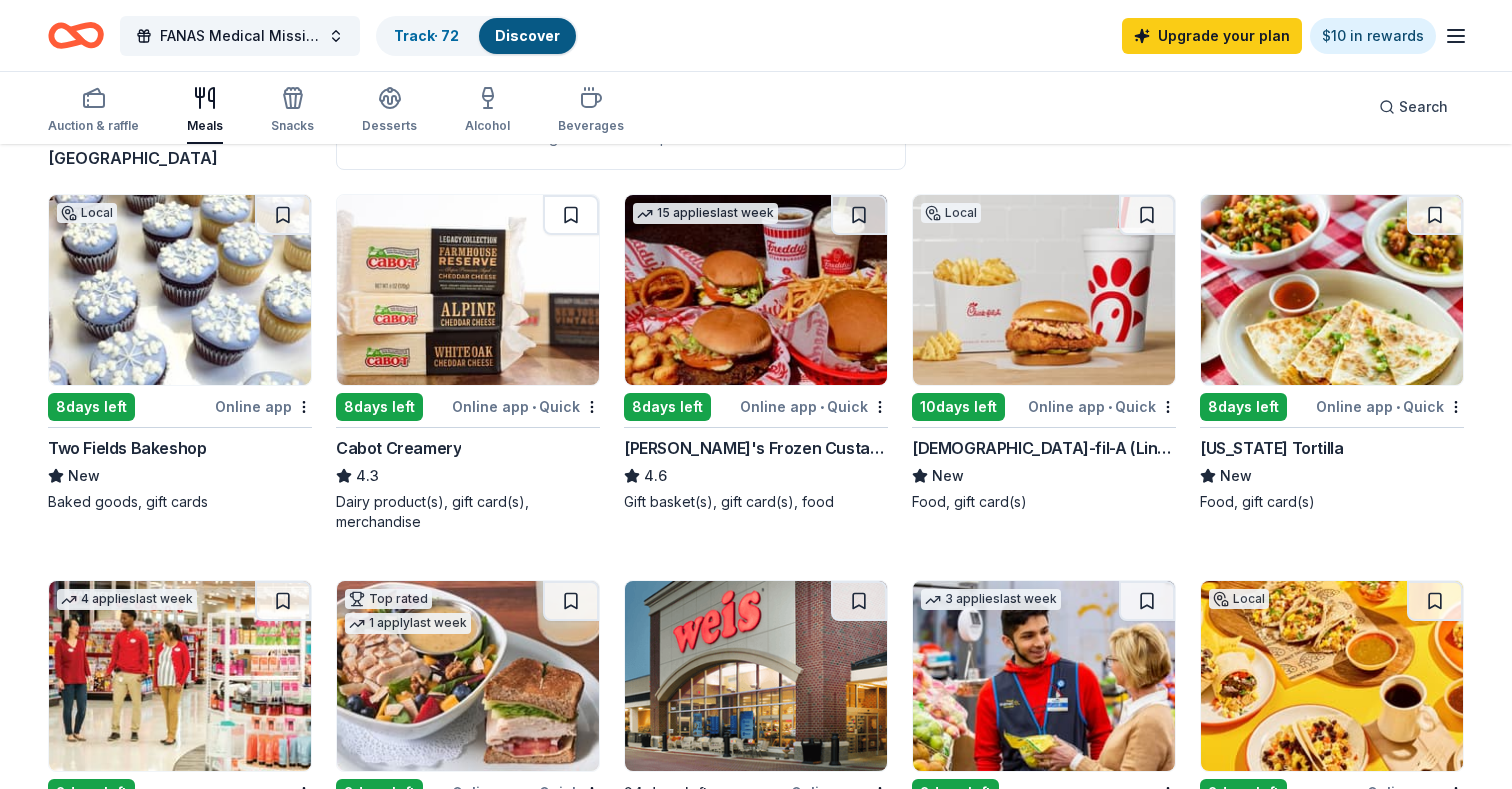 scroll, scrollTop: 200, scrollLeft: 0, axis: vertical 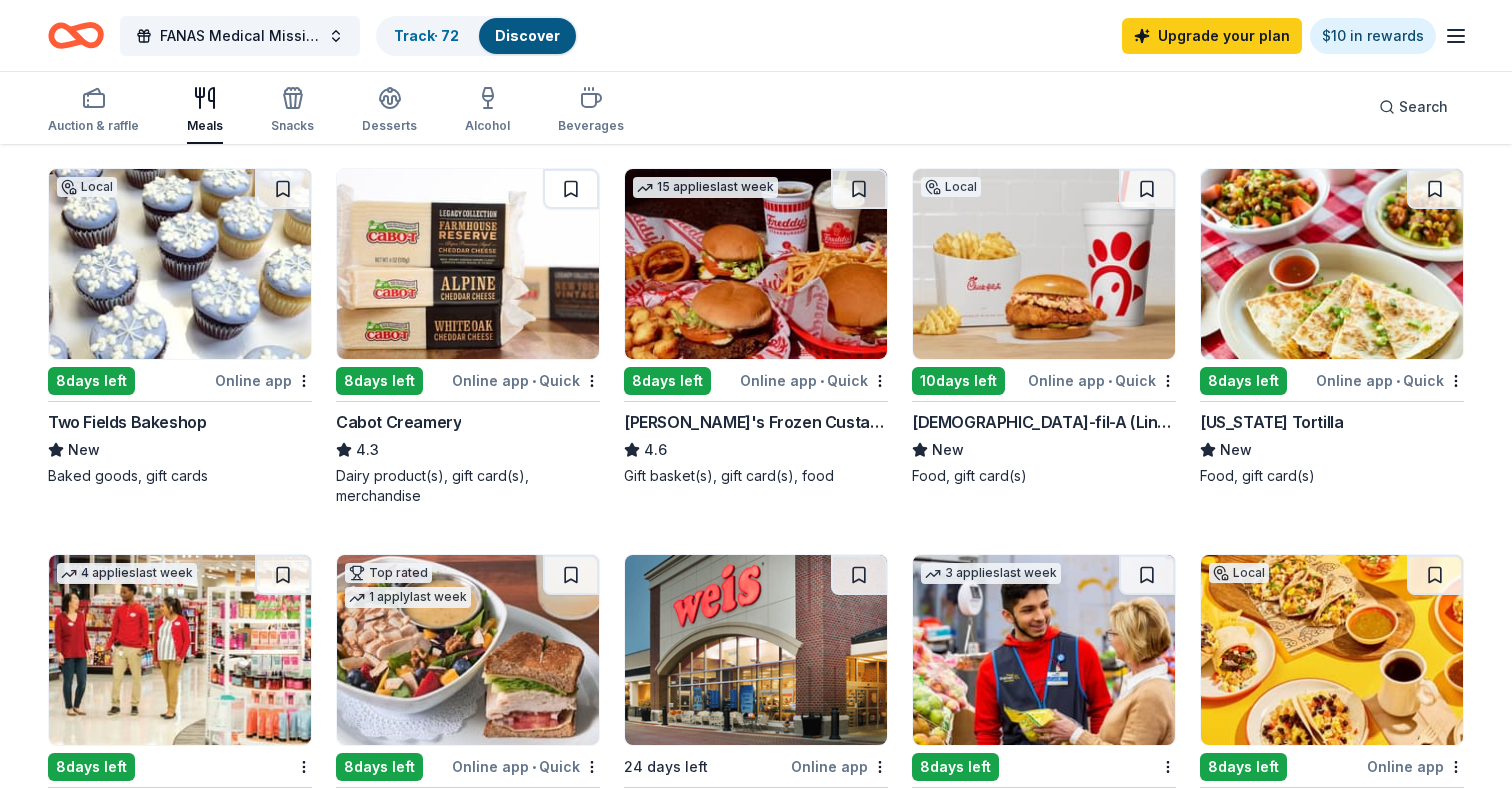 click on "Local 10  days left Online app • Quick Chick-fil-A (Linden) New Food, gift card(s)" at bounding box center (1044, 327) 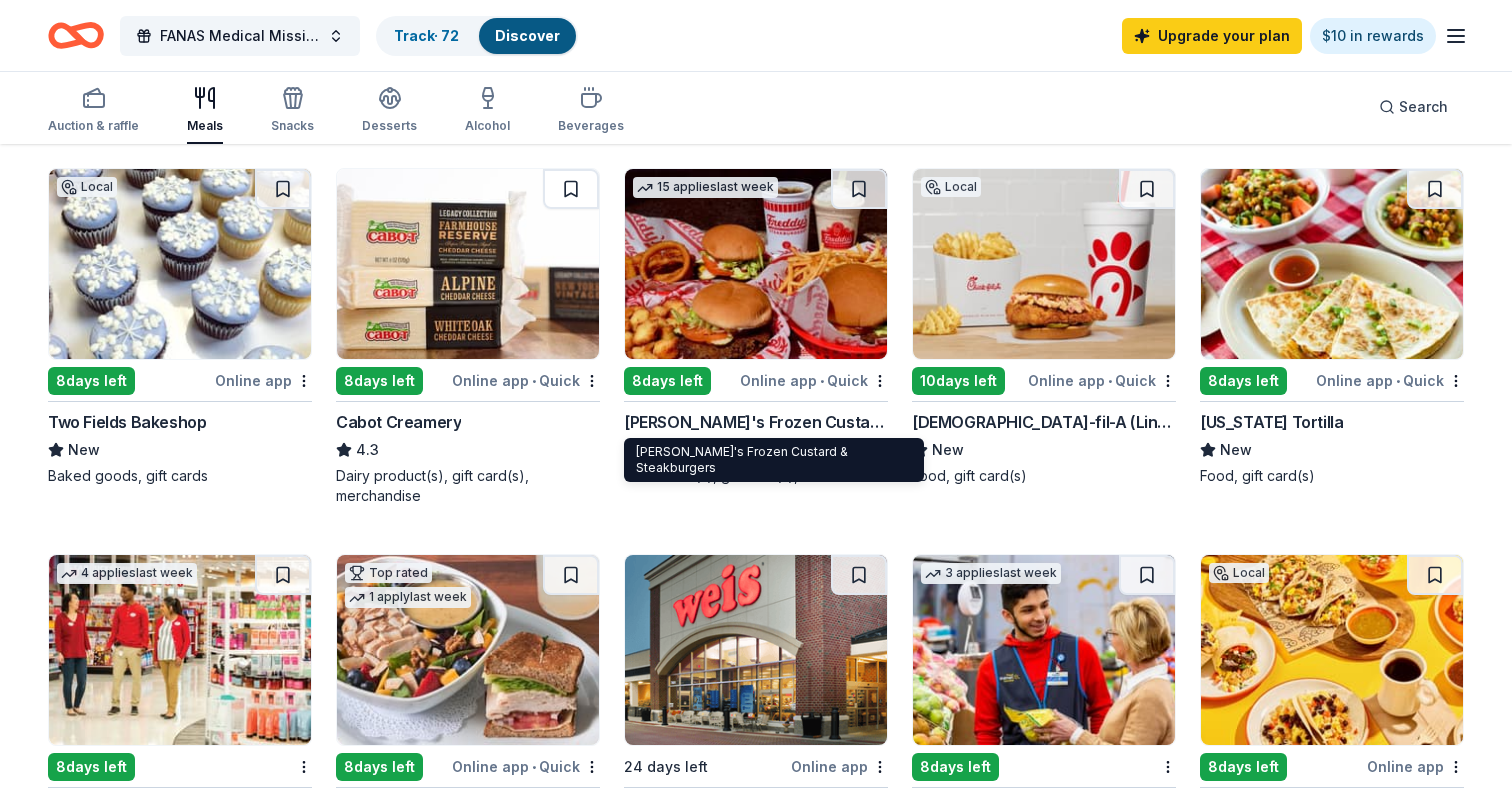 click at bounding box center [180, 264] 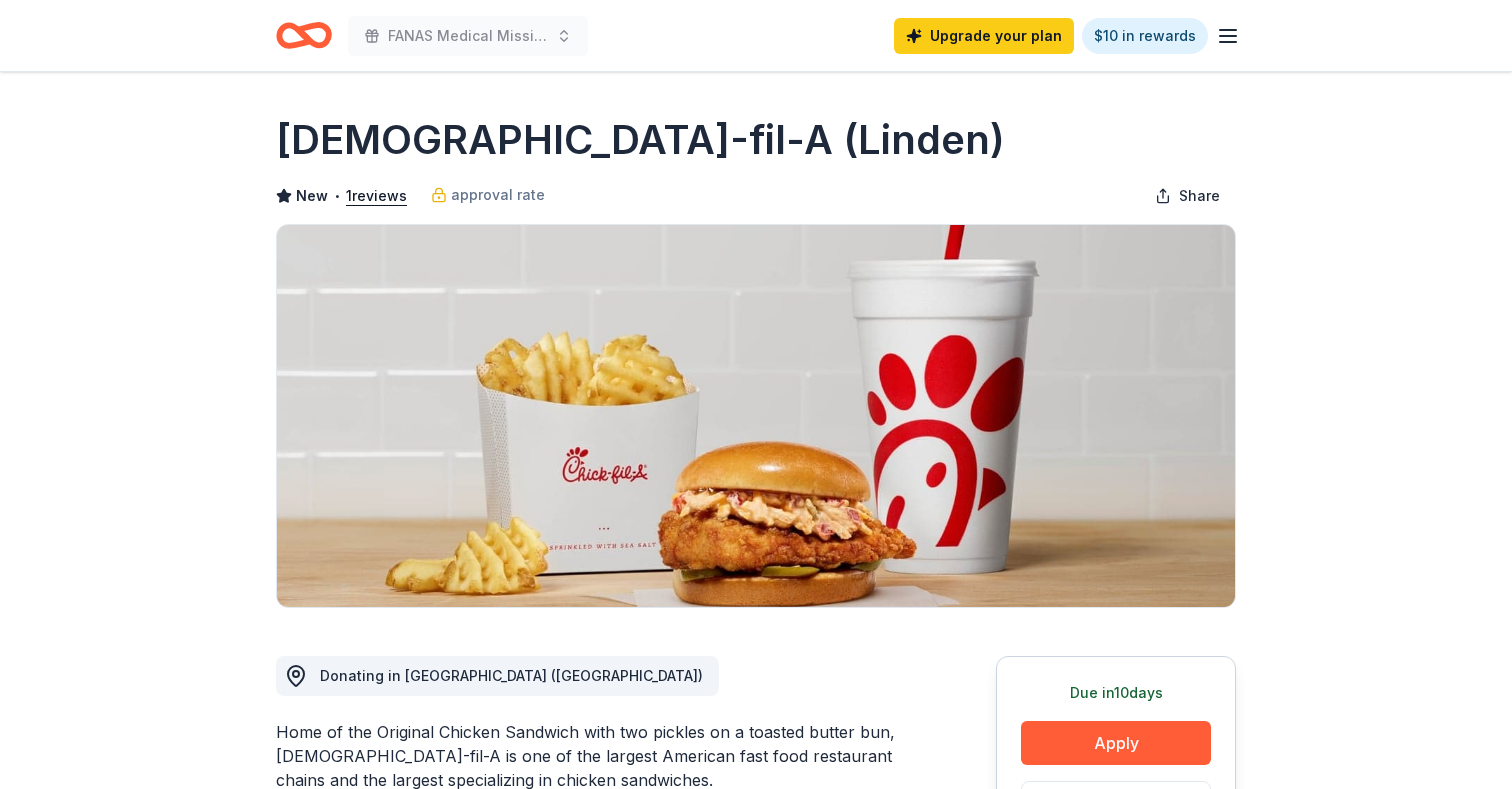 scroll, scrollTop: 0, scrollLeft: 0, axis: both 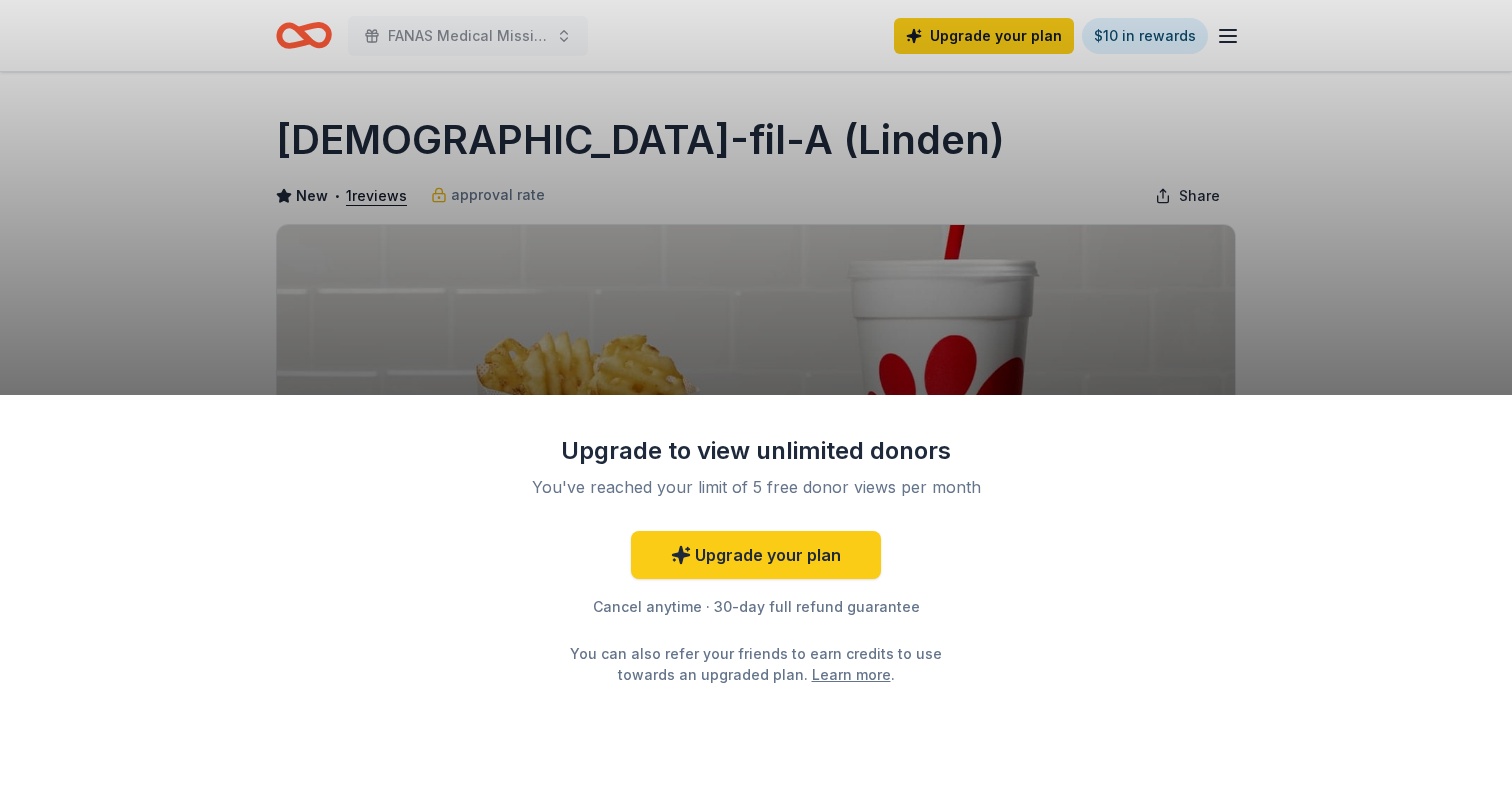 click on "Cancel anytime · 30-day full refund guarantee" at bounding box center [756, 607] 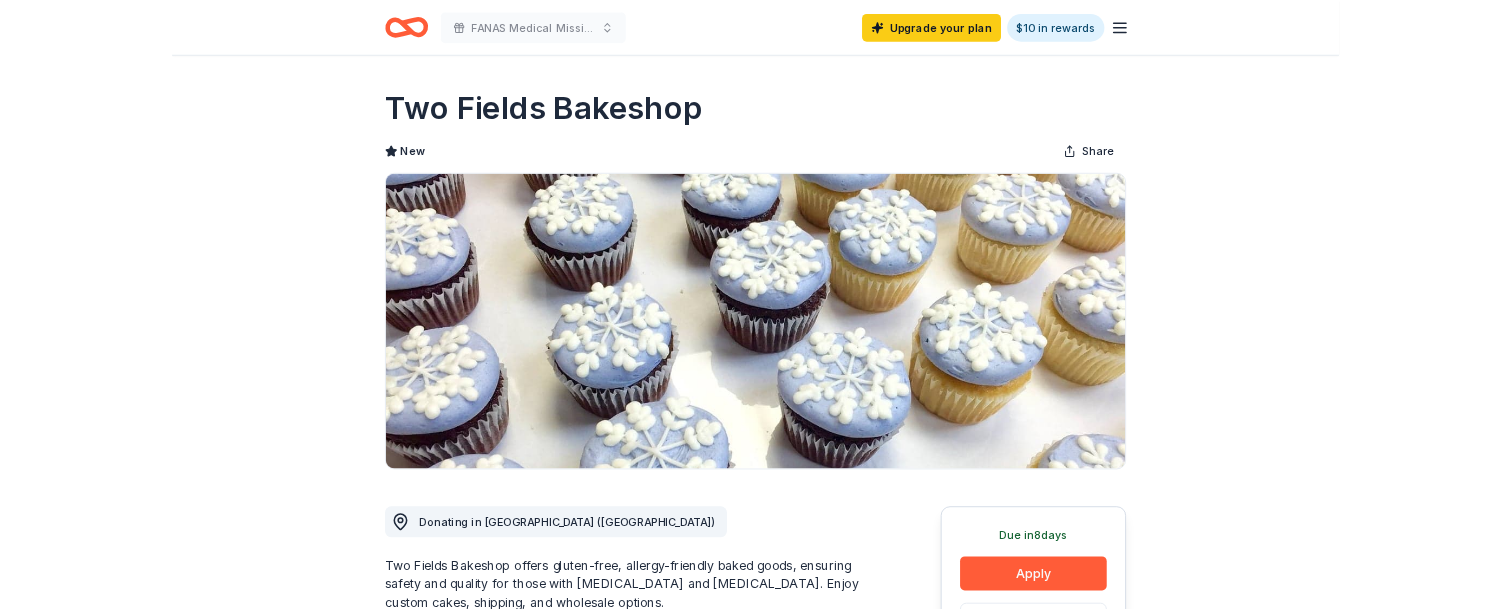scroll, scrollTop: 0, scrollLeft: 0, axis: both 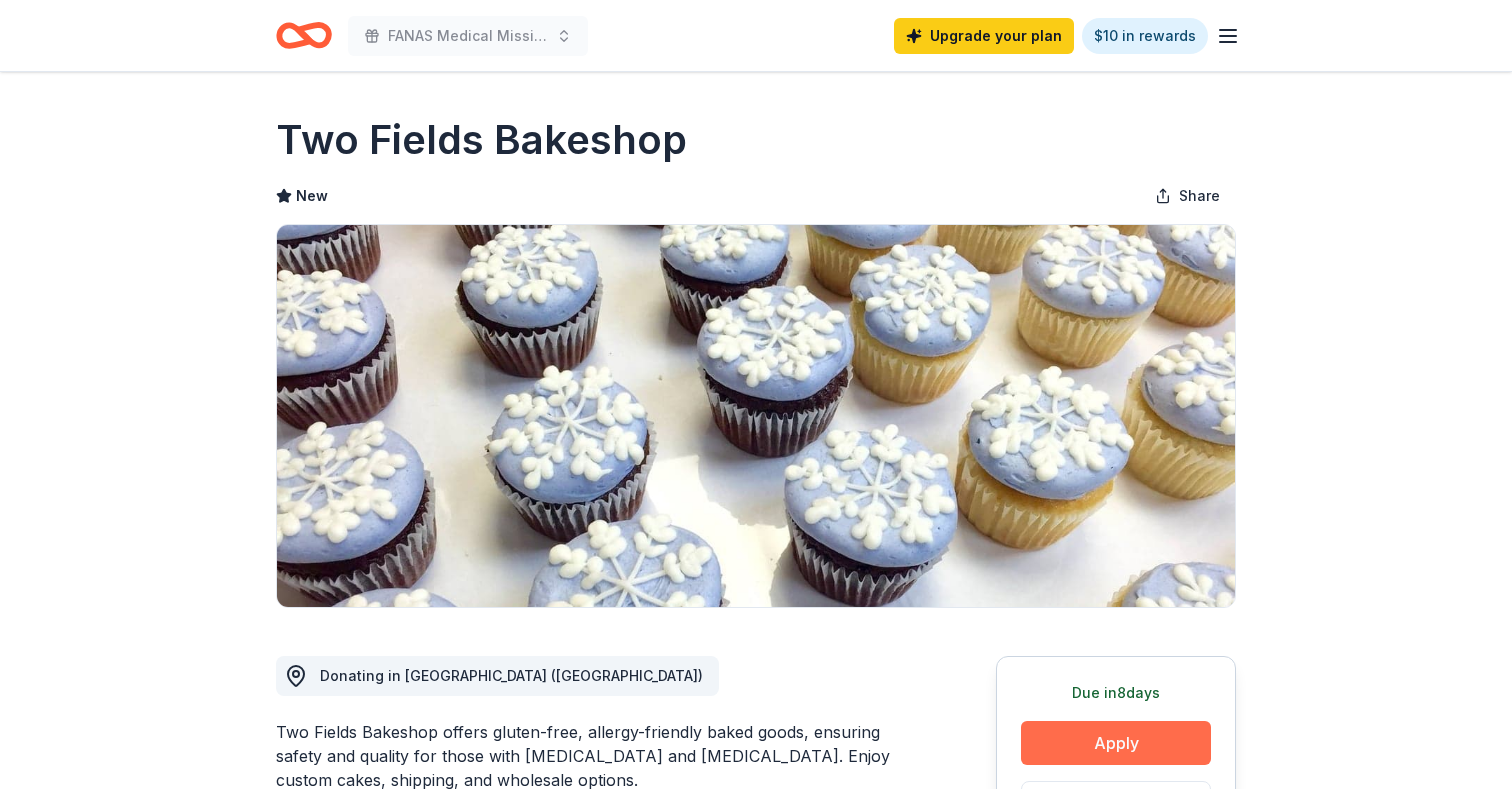 click on "Apply" at bounding box center [1116, 743] 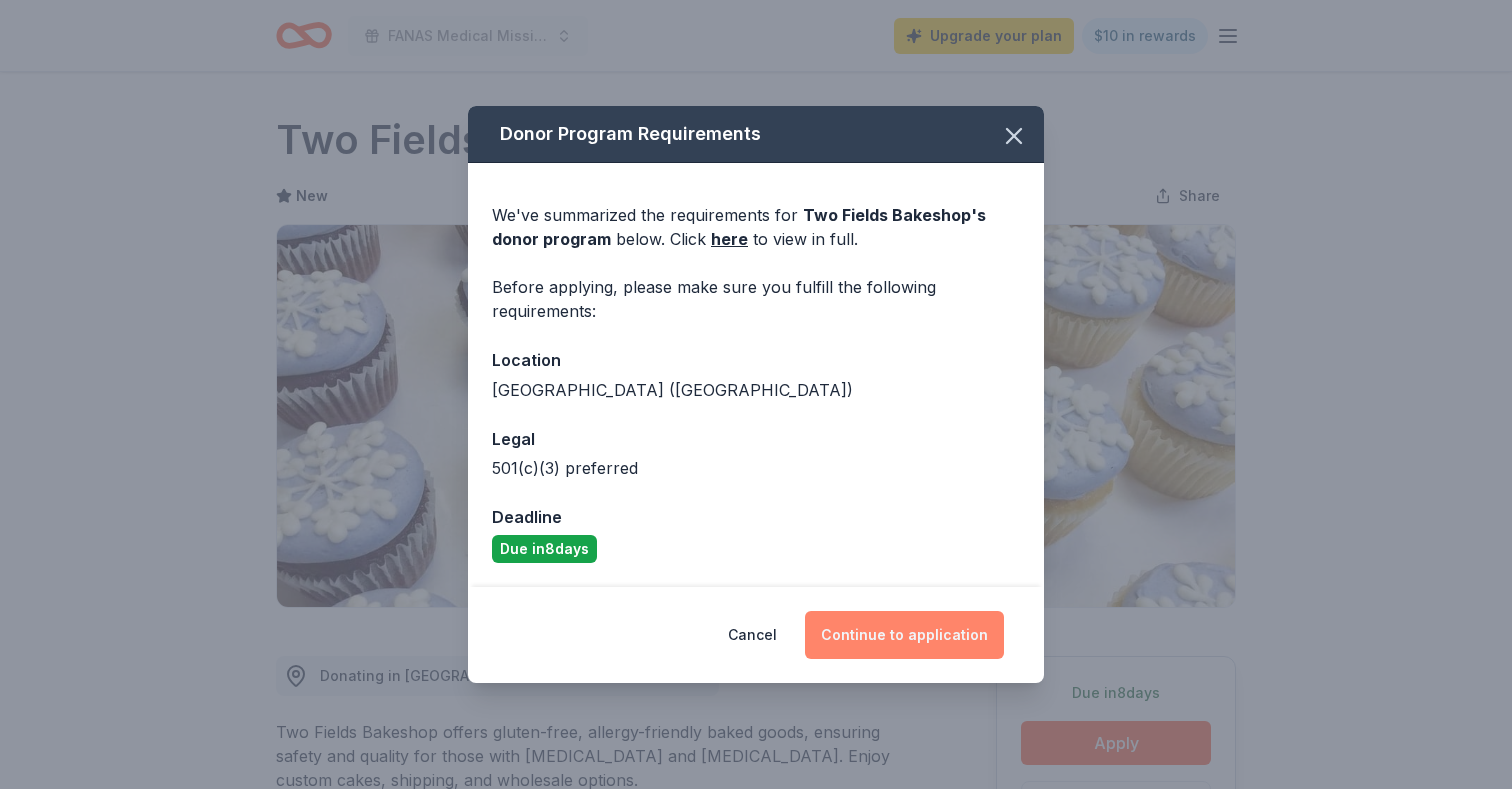 click on "Continue to application" at bounding box center (904, 635) 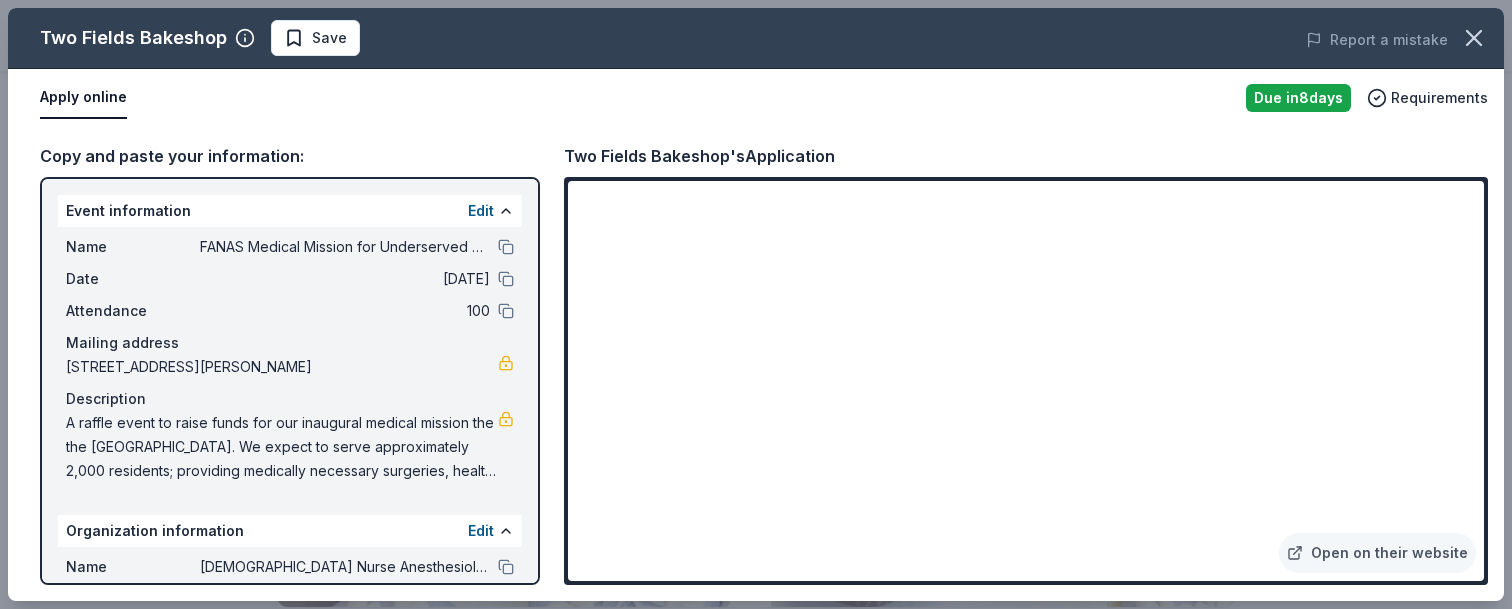 click on "Apply online Due in  8  days Requirements" at bounding box center [756, 98] 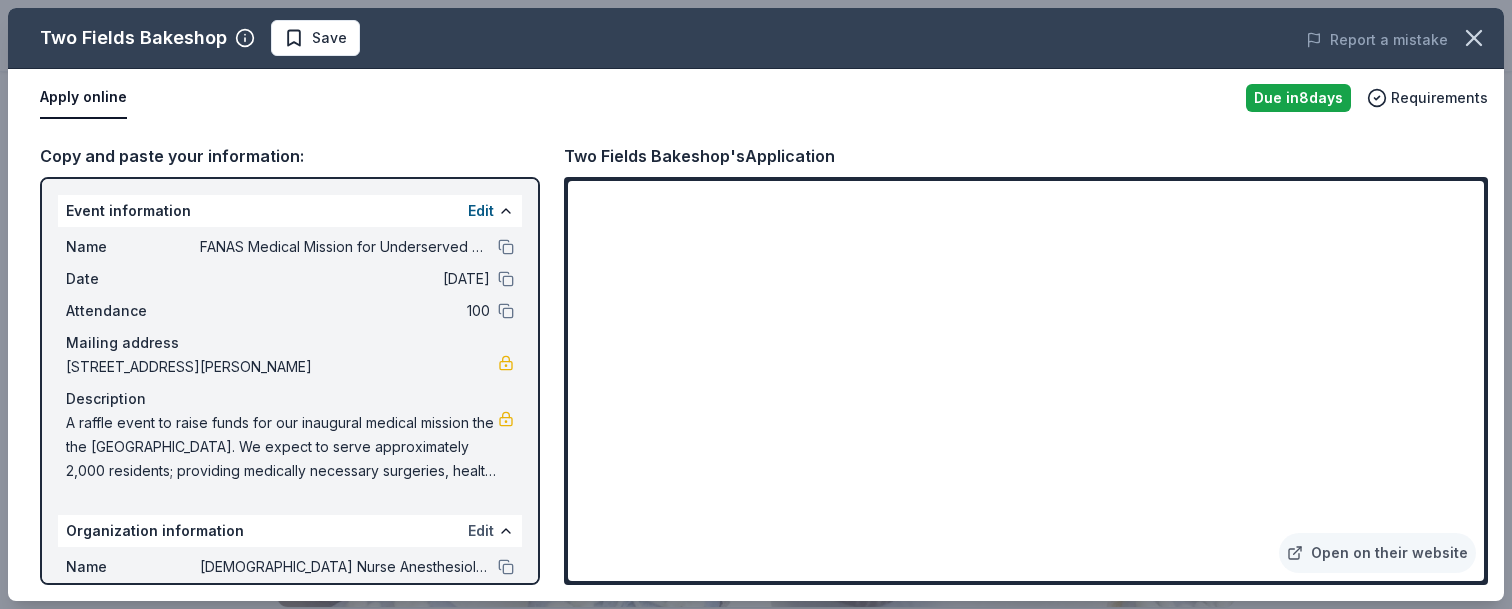 click on "Edit" at bounding box center [481, 531] 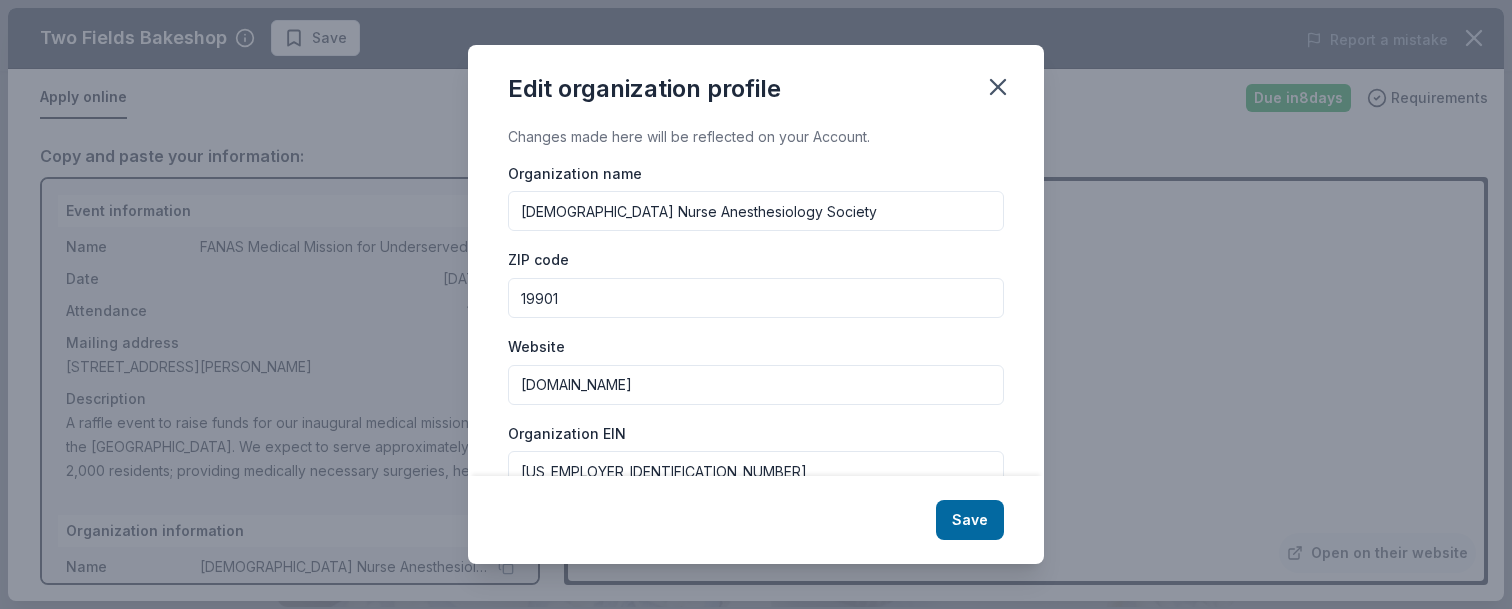 click on "Changes made here will be reflected on your Account. Organization name Filipino American Nurse Anesthesiology Society ZIP code 19901 Website www.fanas.org Organization EIN 93-4319414 Cause tags Health Education First Responders Mission statement" at bounding box center [756, 300] 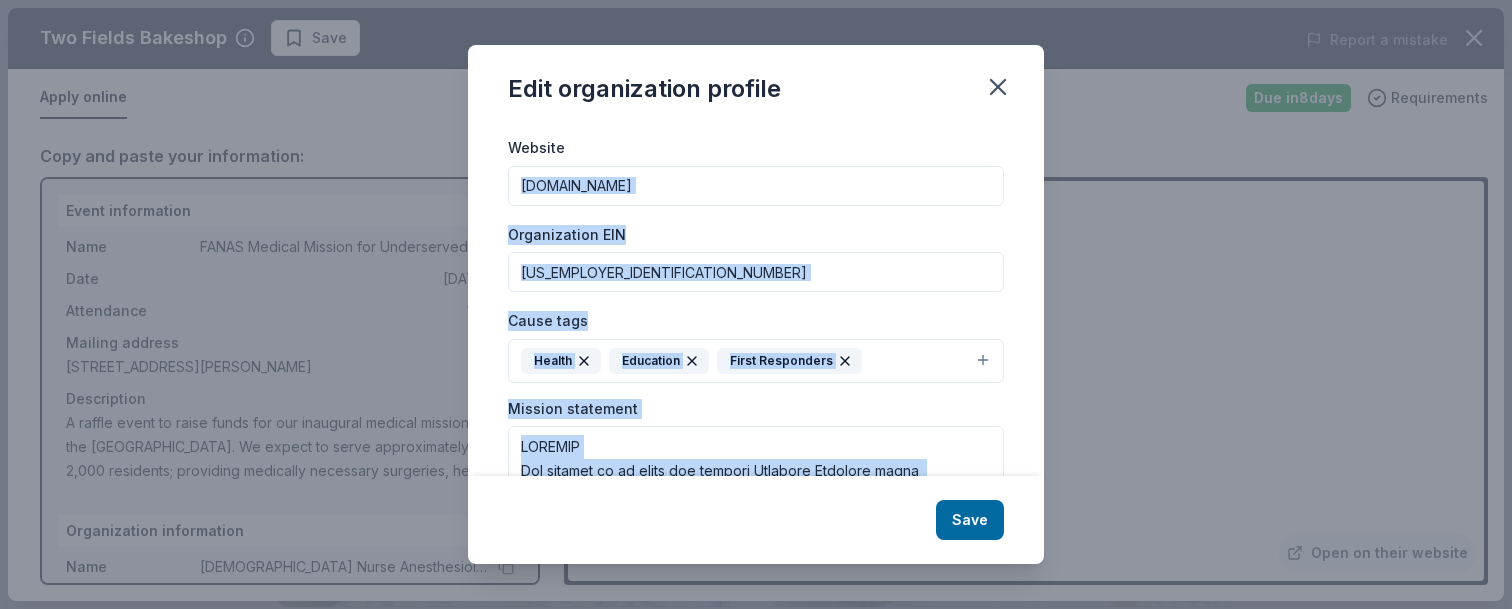 scroll, scrollTop: 319, scrollLeft: 0, axis: vertical 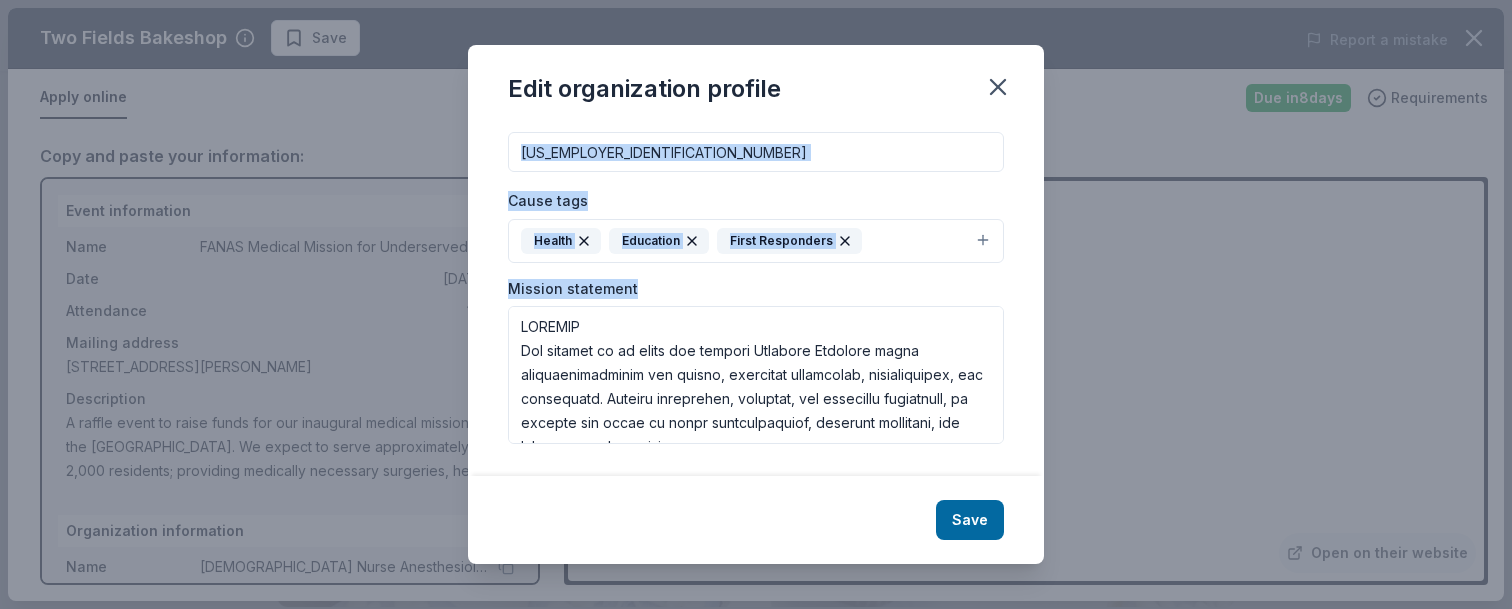 drag, startPoint x: 1021, startPoint y: 369, endPoint x: 1001, endPoint y: 454, distance: 87.32124 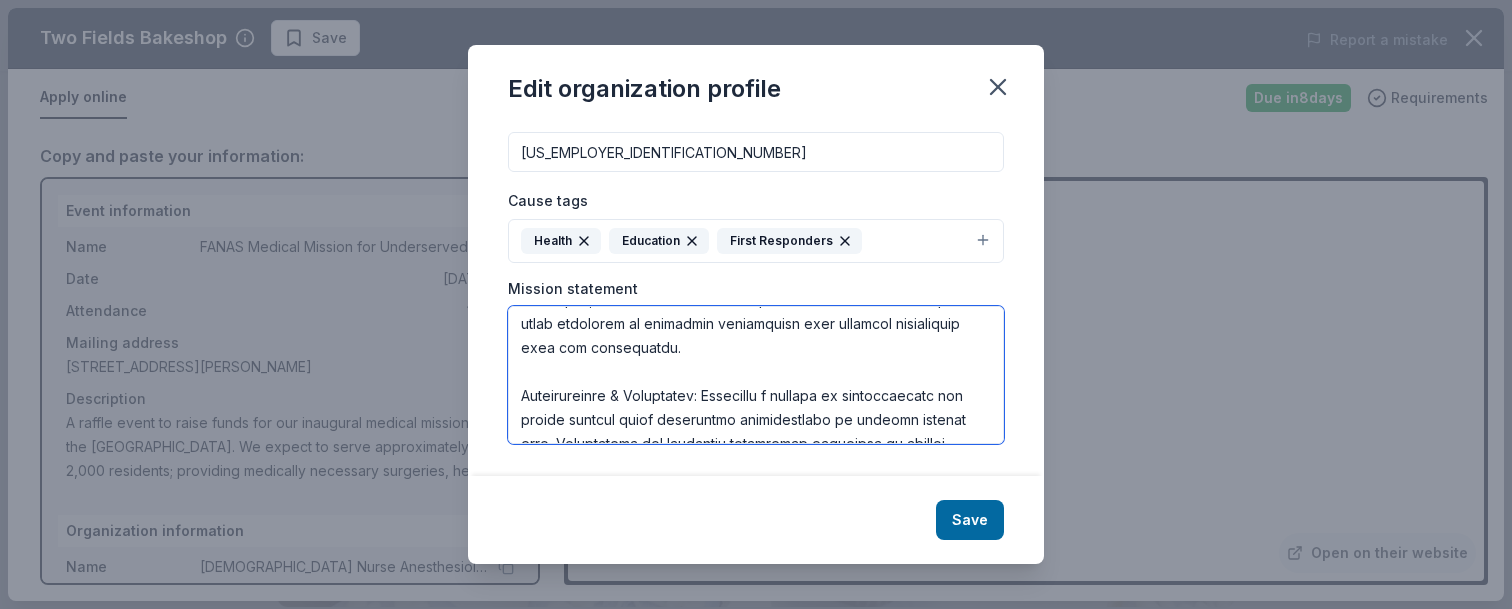scroll, scrollTop: 648, scrollLeft: 0, axis: vertical 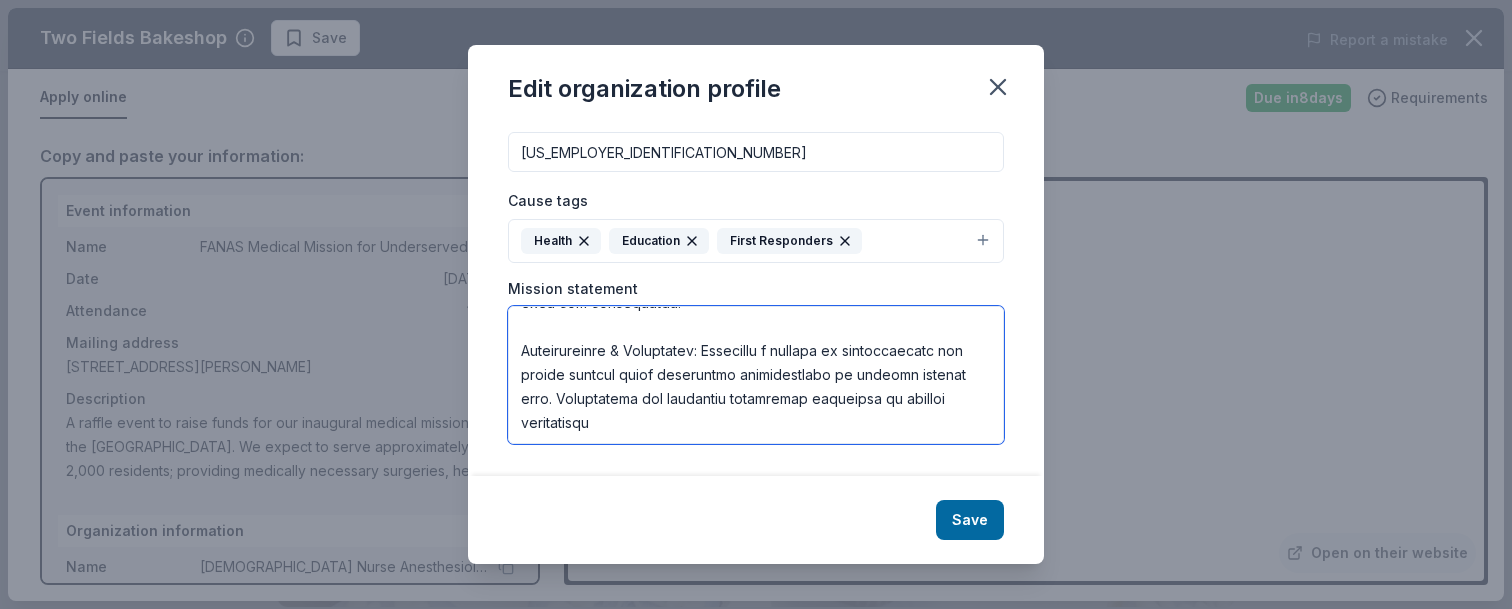 drag, startPoint x: 520, startPoint y: 320, endPoint x: 974, endPoint y: 451, distance: 472.52194 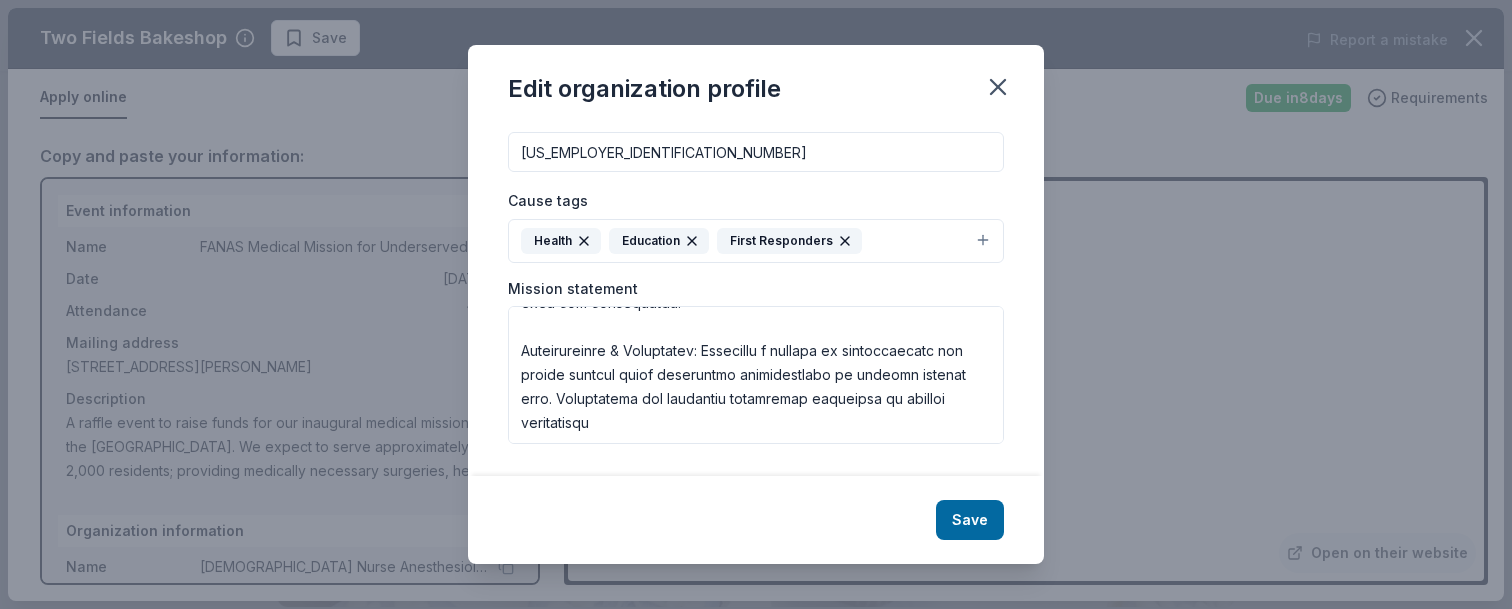 click on "Edit organization profile Changes made here will be reflected on your Account. Organization name Filipino American Nurse Anesthesiology Society ZIP code 19901 Website www.fanas.org Organization EIN 93-4319414 Cause tags Health Education First Responders Mission statement Save" at bounding box center (756, 304) 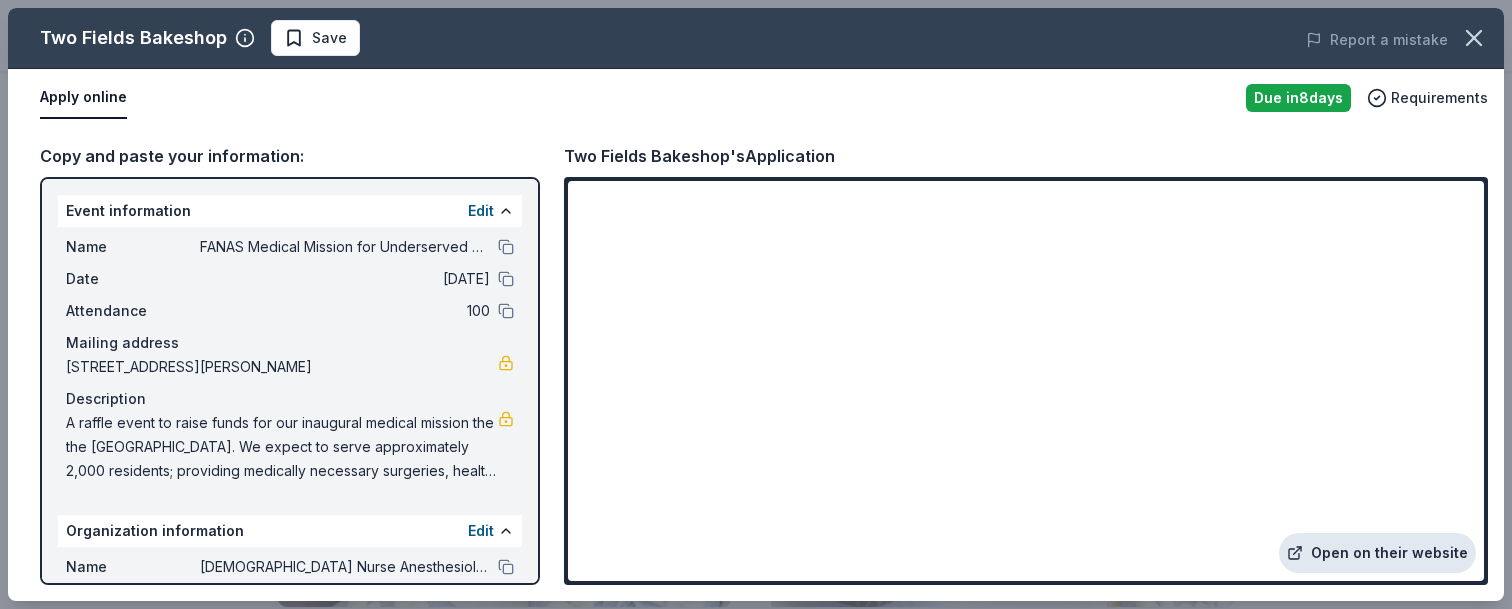 click on "Open on their website" at bounding box center (1377, 553) 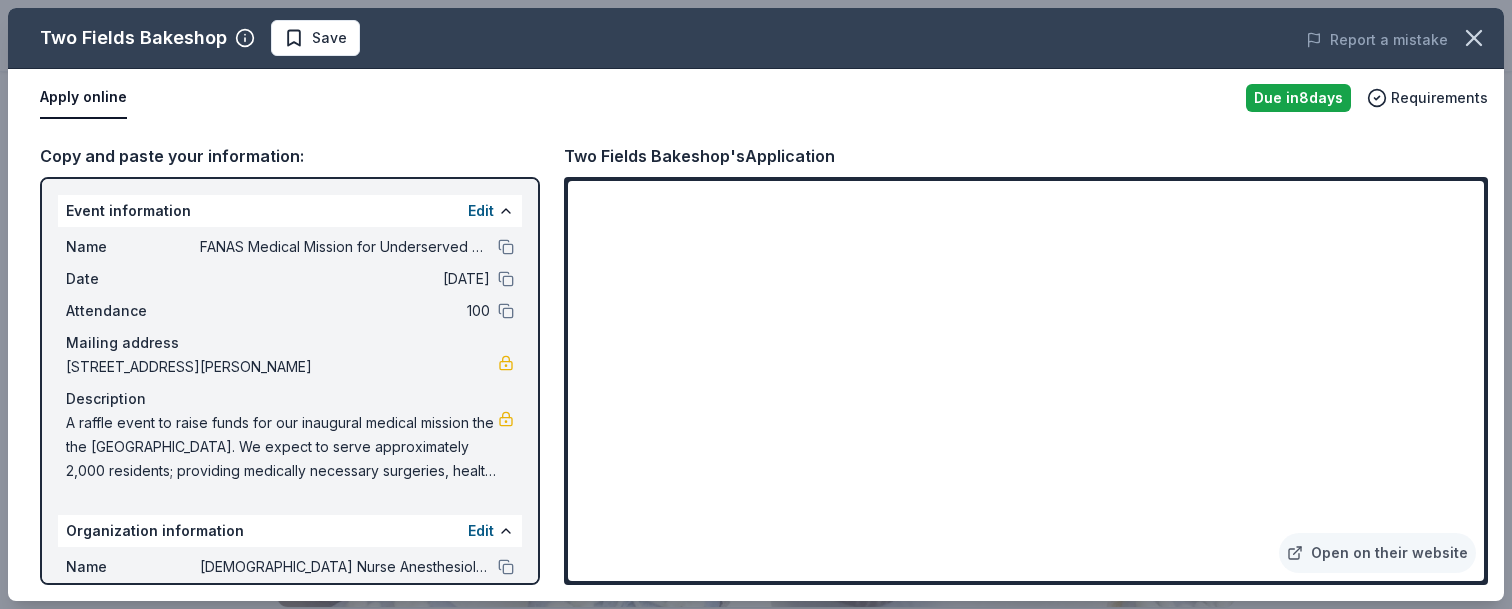 click on "Two Fields Bakeshop Save Report a mistake" at bounding box center (756, 38) 